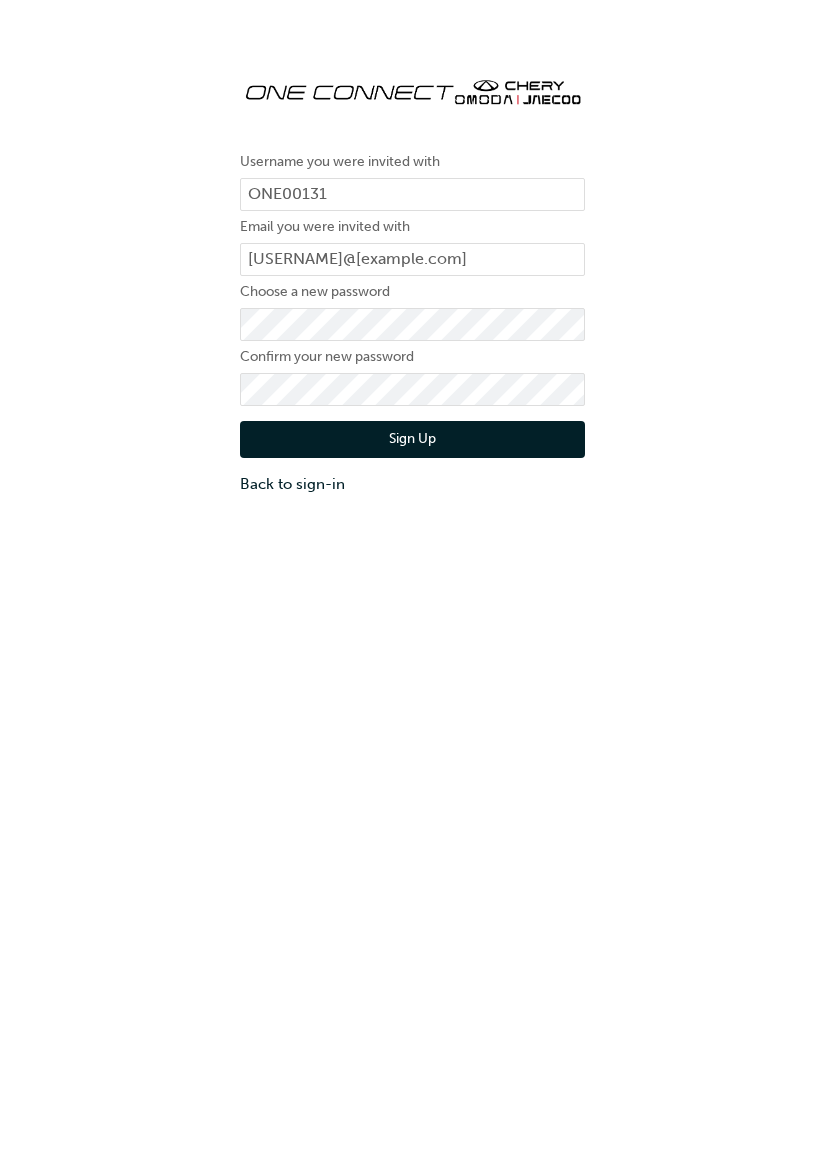 scroll, scrollTop: 0, scrollLeft: 0, axis: both 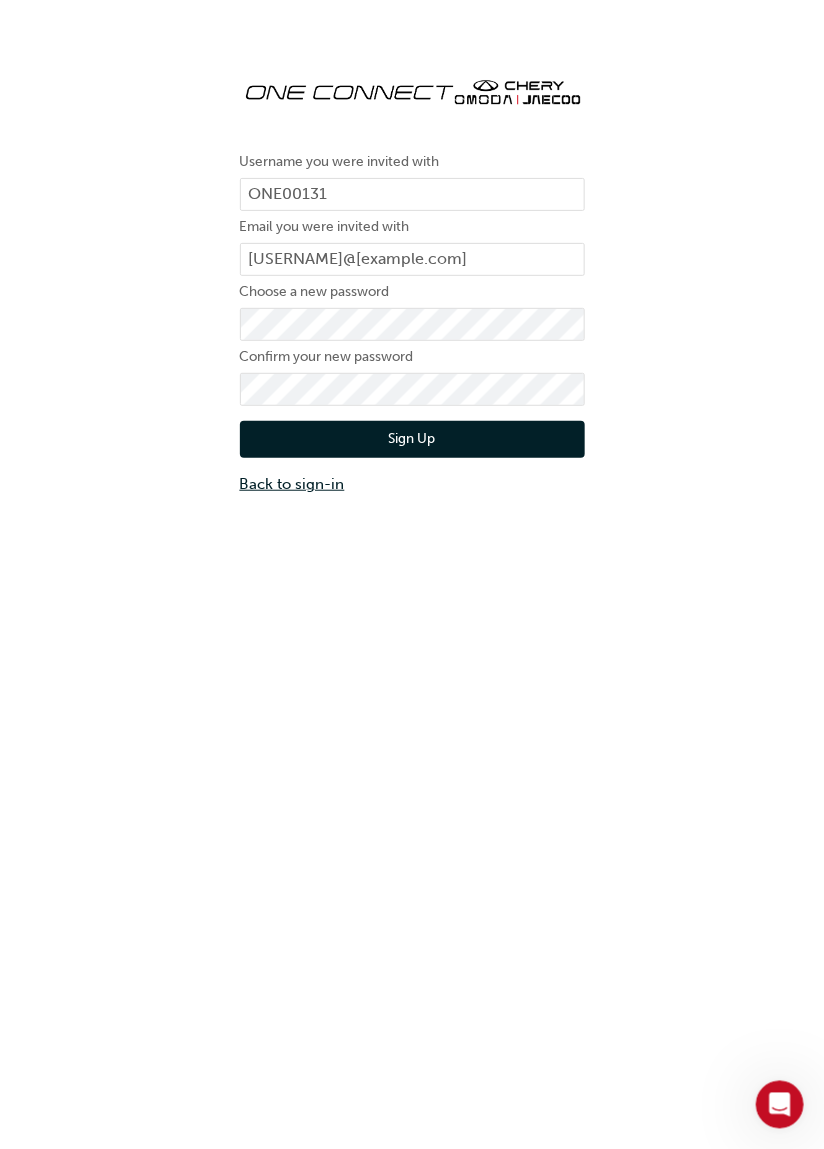 click on "Back to sign-in" at bounding box center [412, 484] 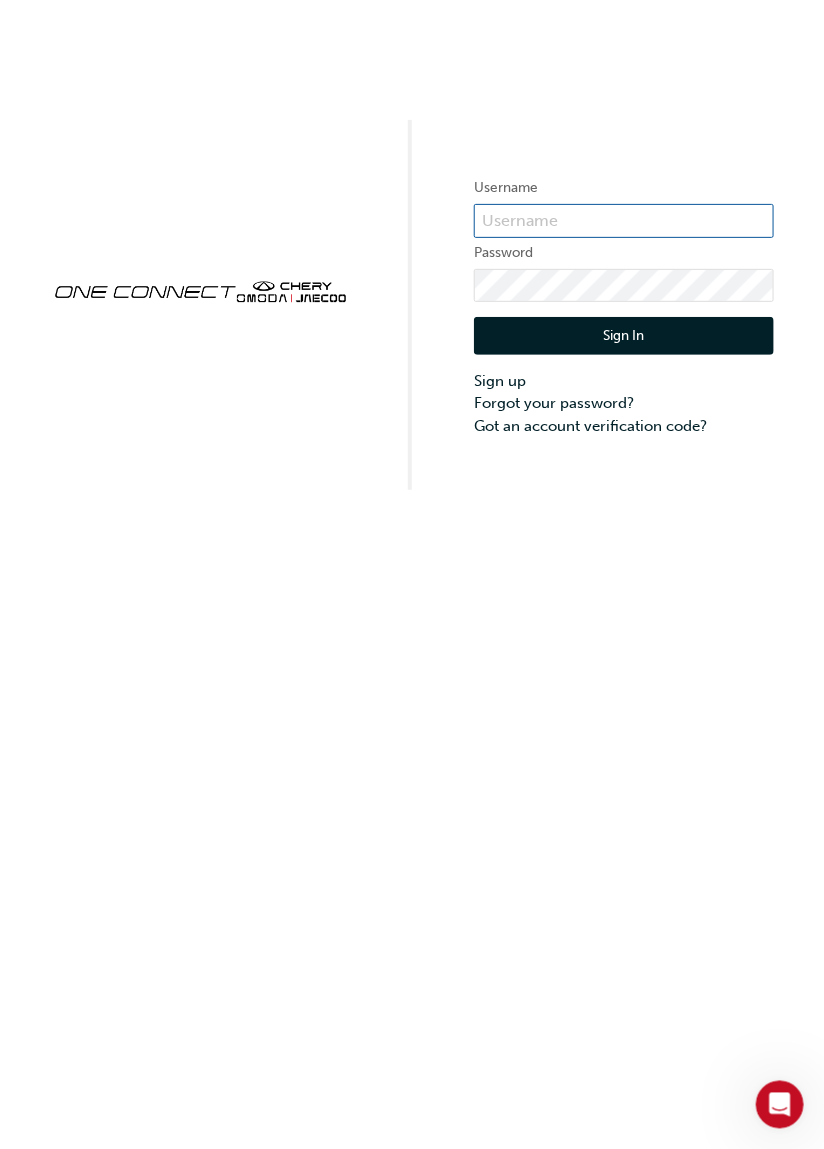 click at bounding box center (624, 221) 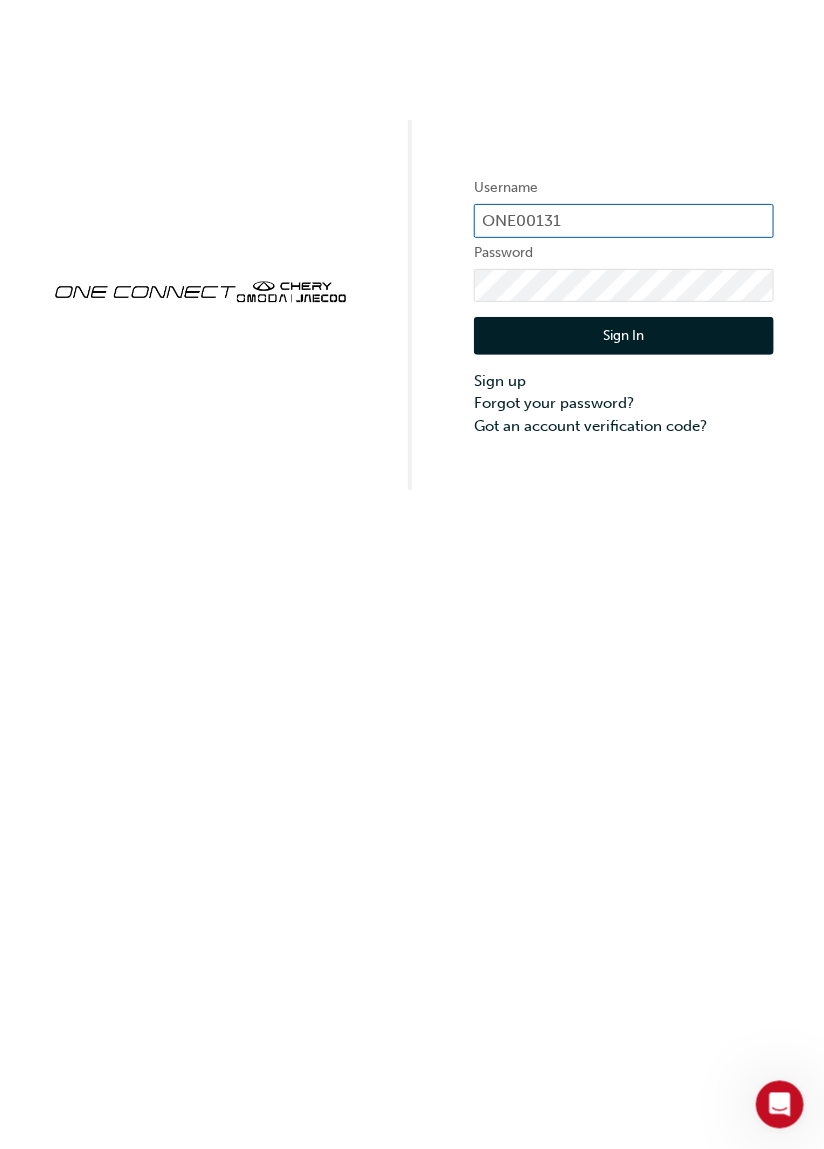 click on "Sign In" at bounding box center (624, 336) 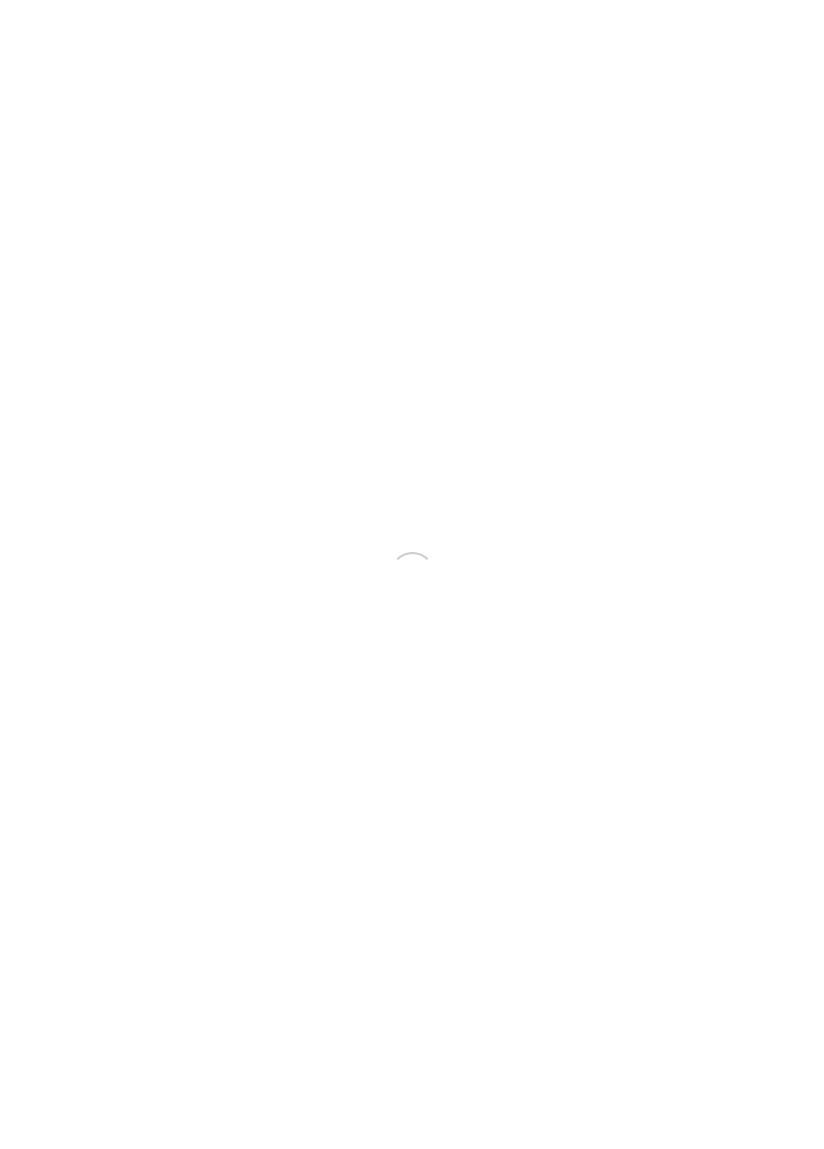 scroll, scrollTop: 0, scrollLeft: 0, axis: both 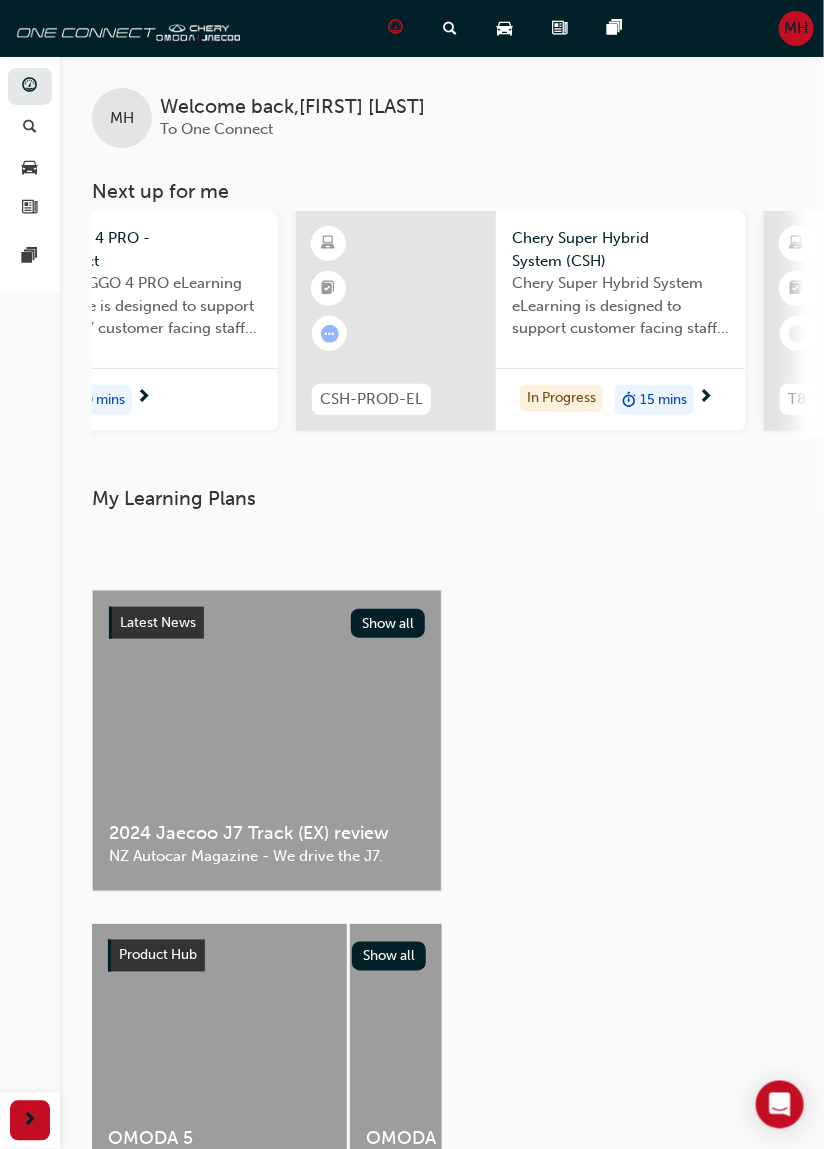 click on "Chery Super Hybrid System eLearning is designed to support customer facing staff with the understanding of CSH key components function operation energy use recovery and benefits." at bounding box center (621, 306) 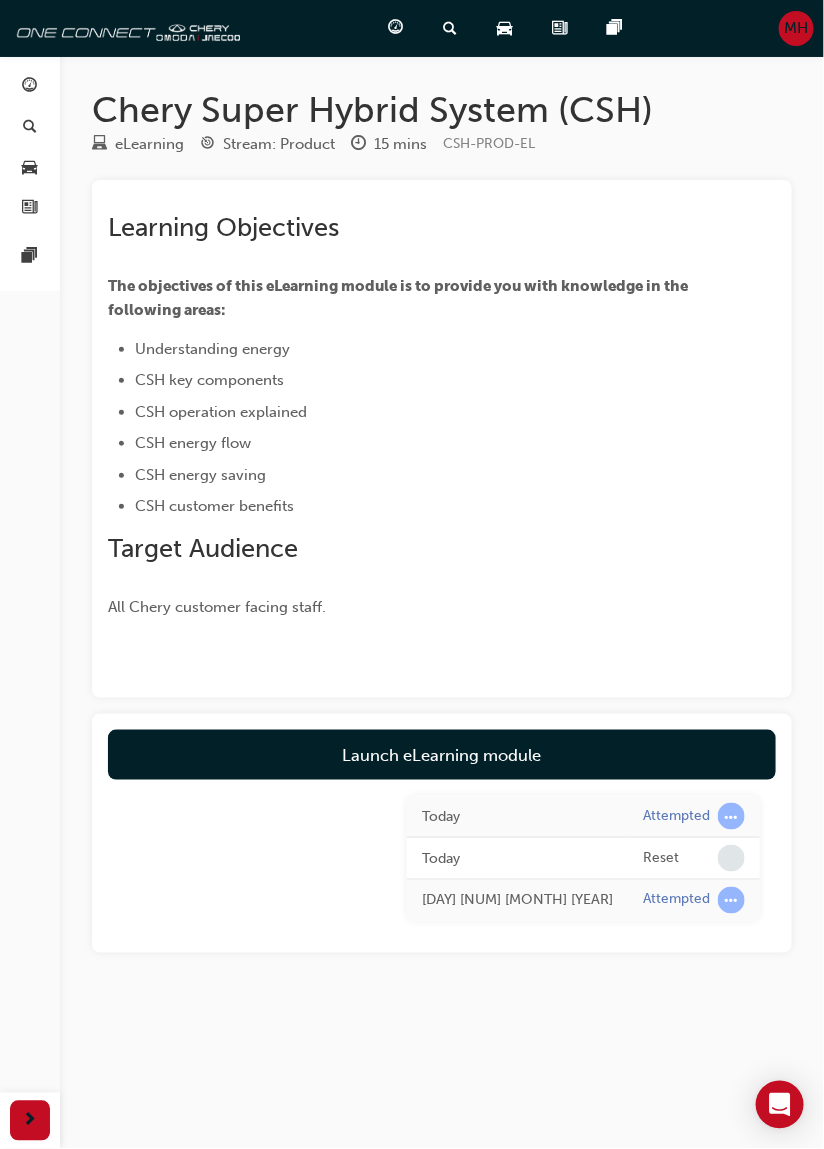 click on "Reset" at bounding box center [661, 858] 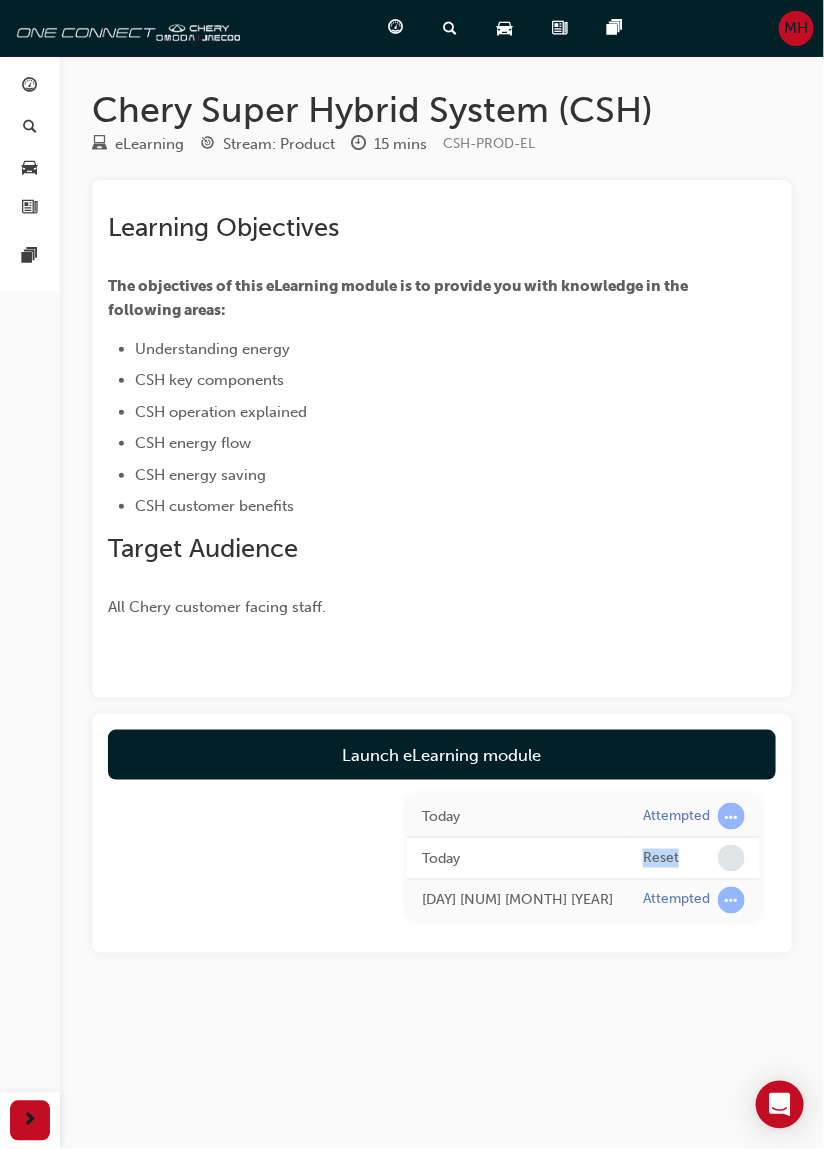 click at bounding box center (731, 816) 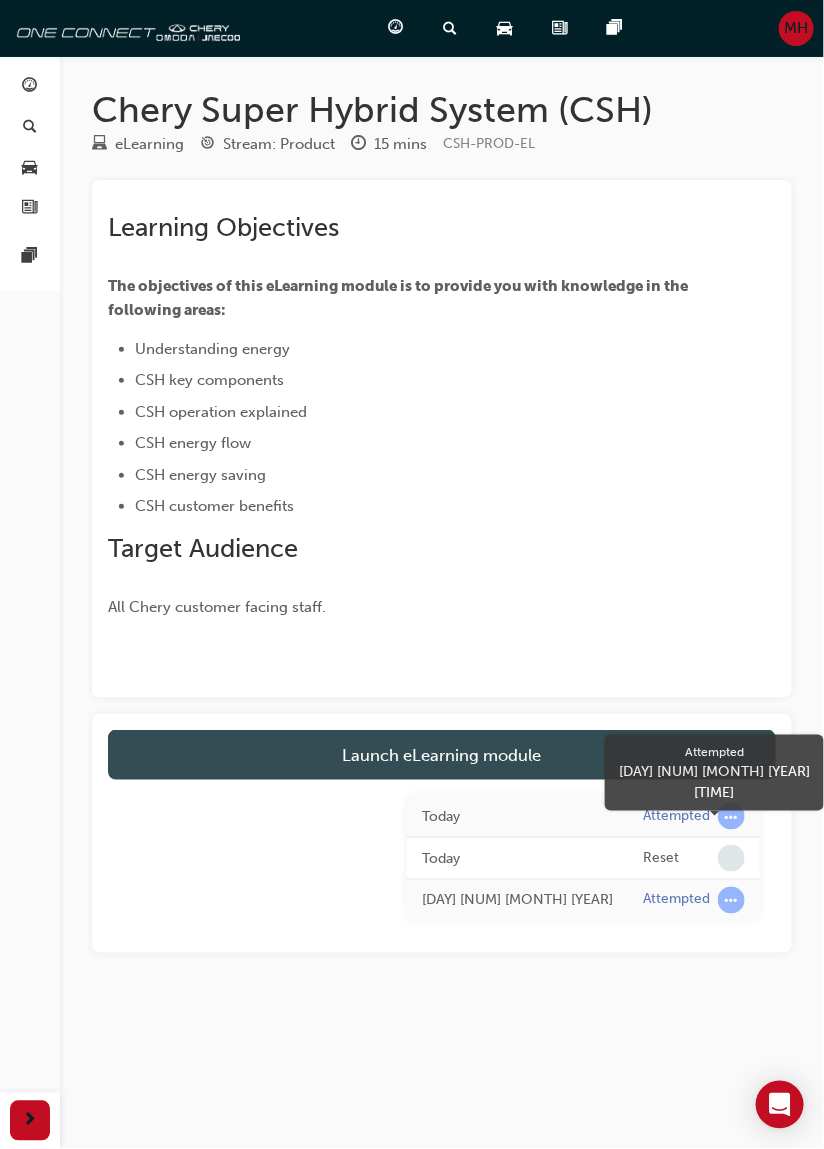 click on "Launch eLearning module" at bounding box center (442, 755) 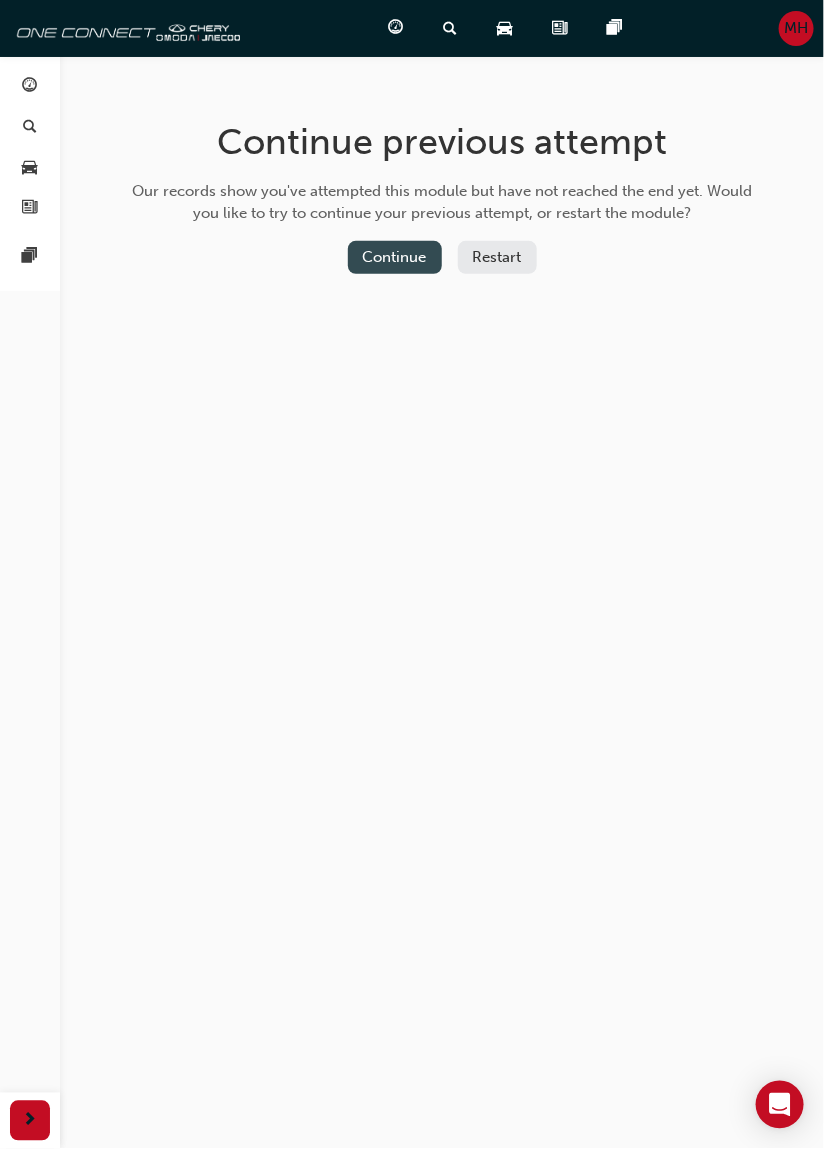 click on "Continue" at bounding box center [395, 257] 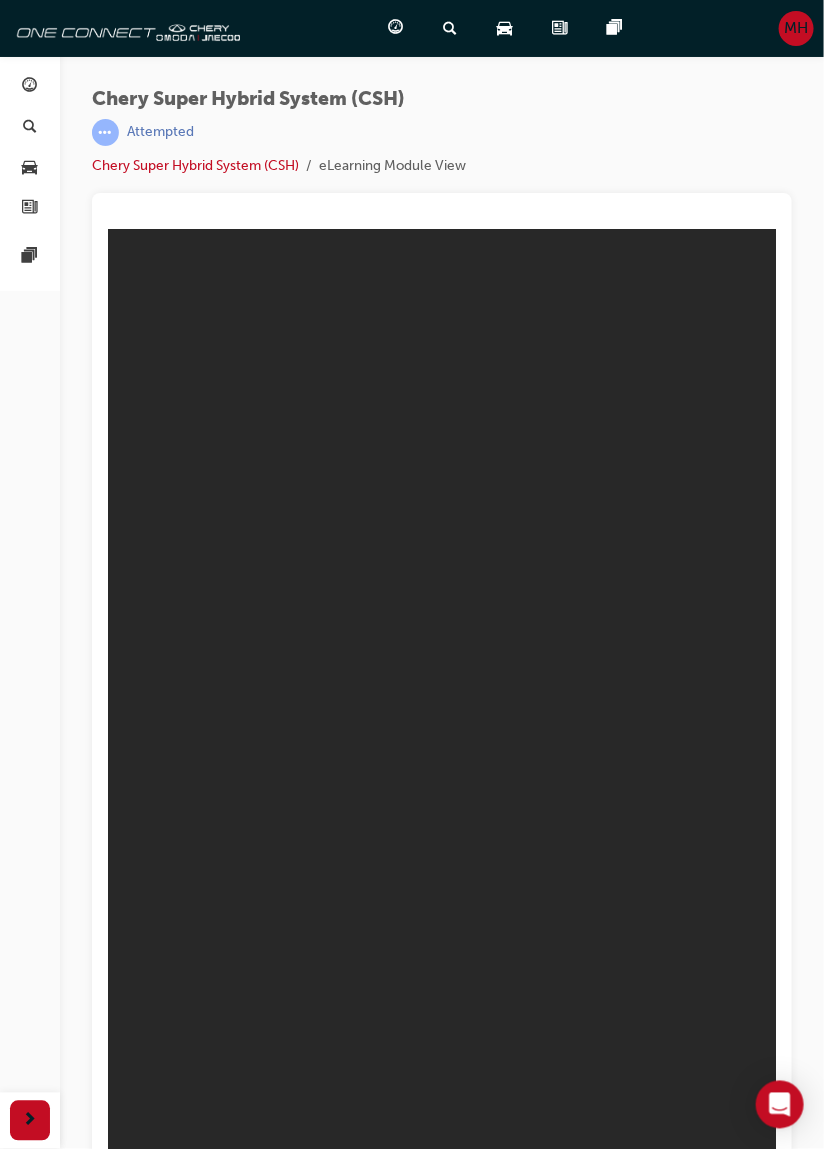 scroll, scrollTop: 0, scrollLeft: 0, axis: both 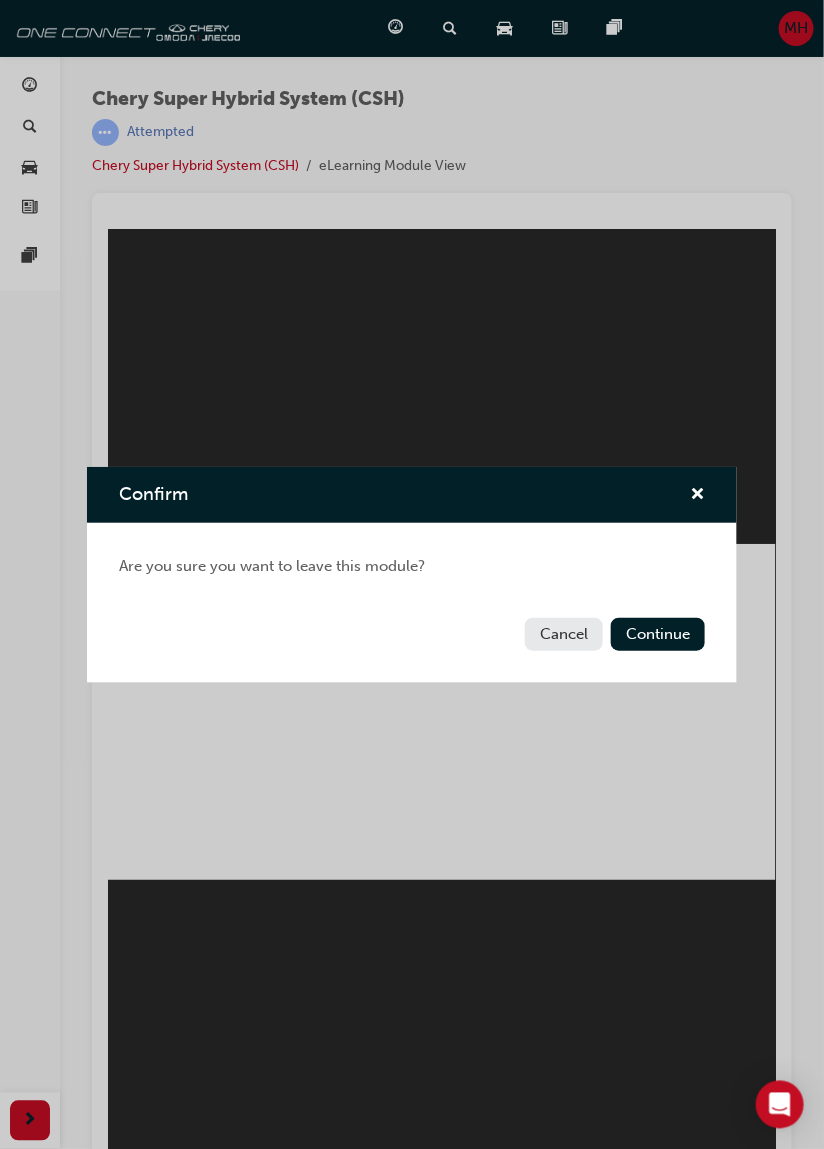 click on "Cancel" at bounding box center [564, 634] 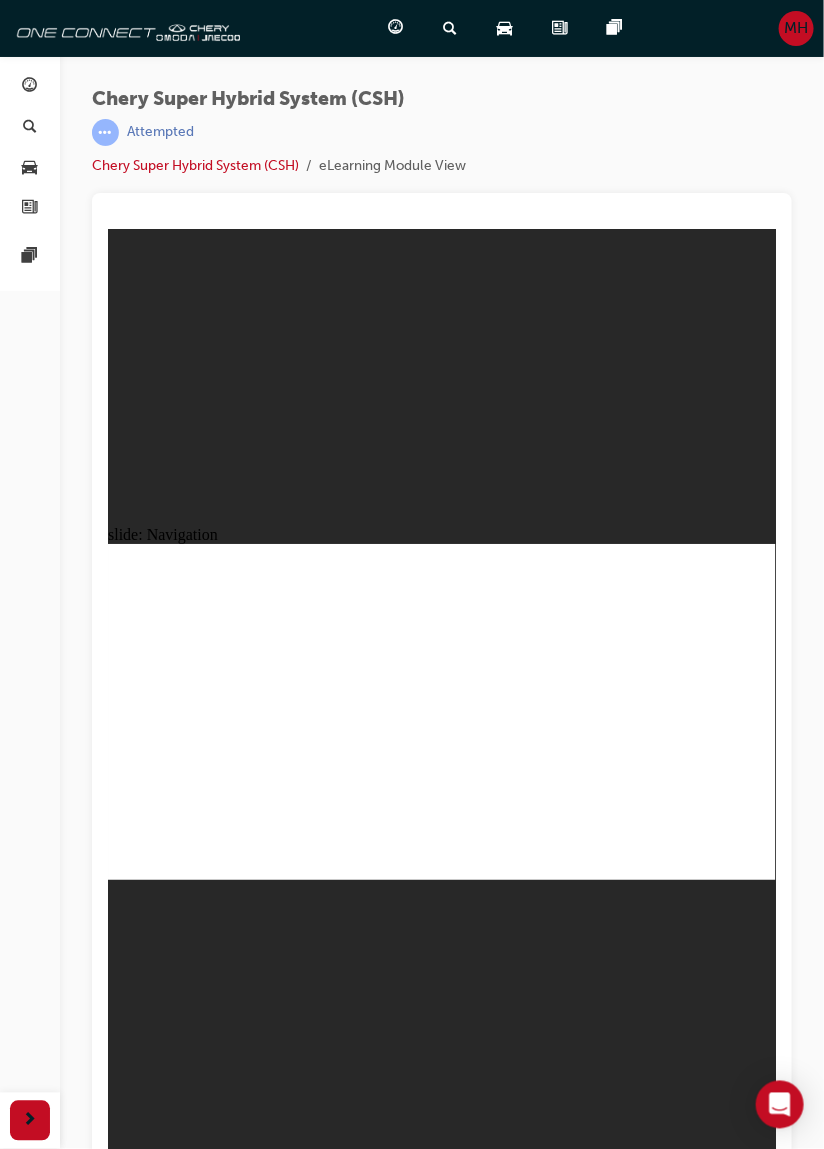 click at bounding box center (30, 1121) 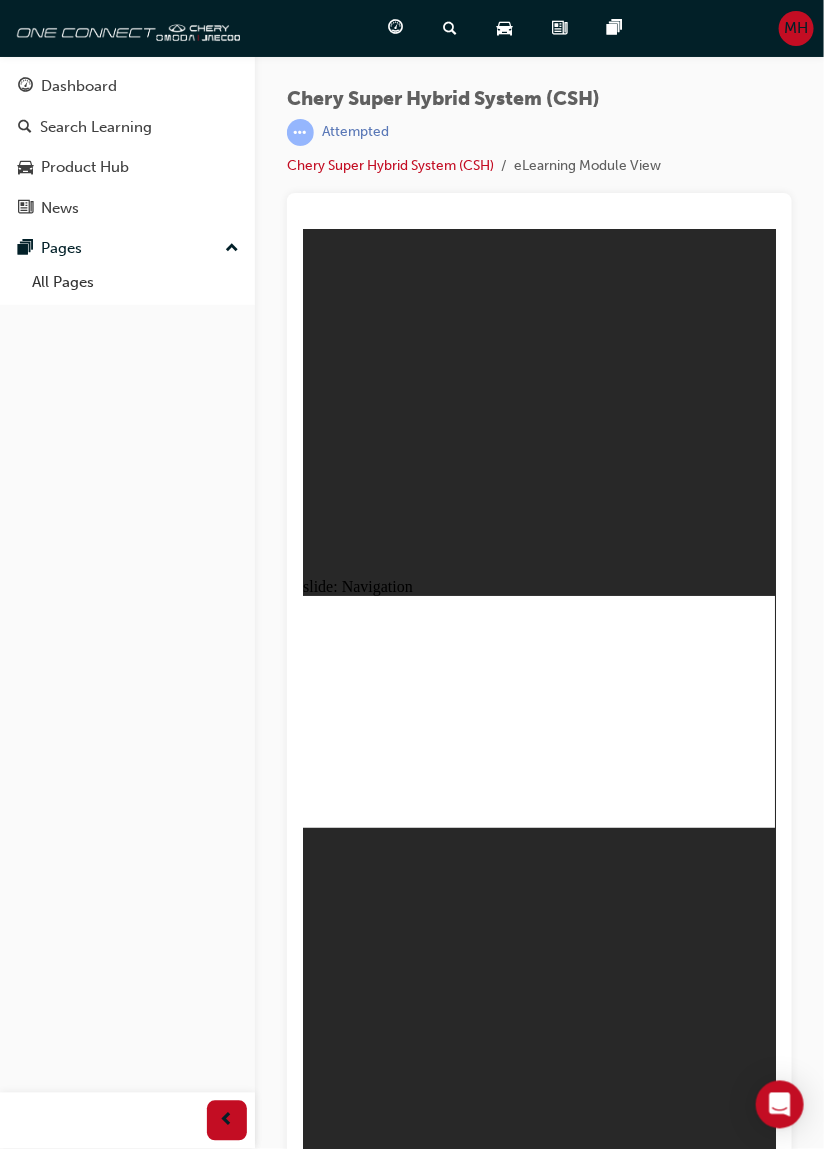 click at bounding box center (227, 1121) 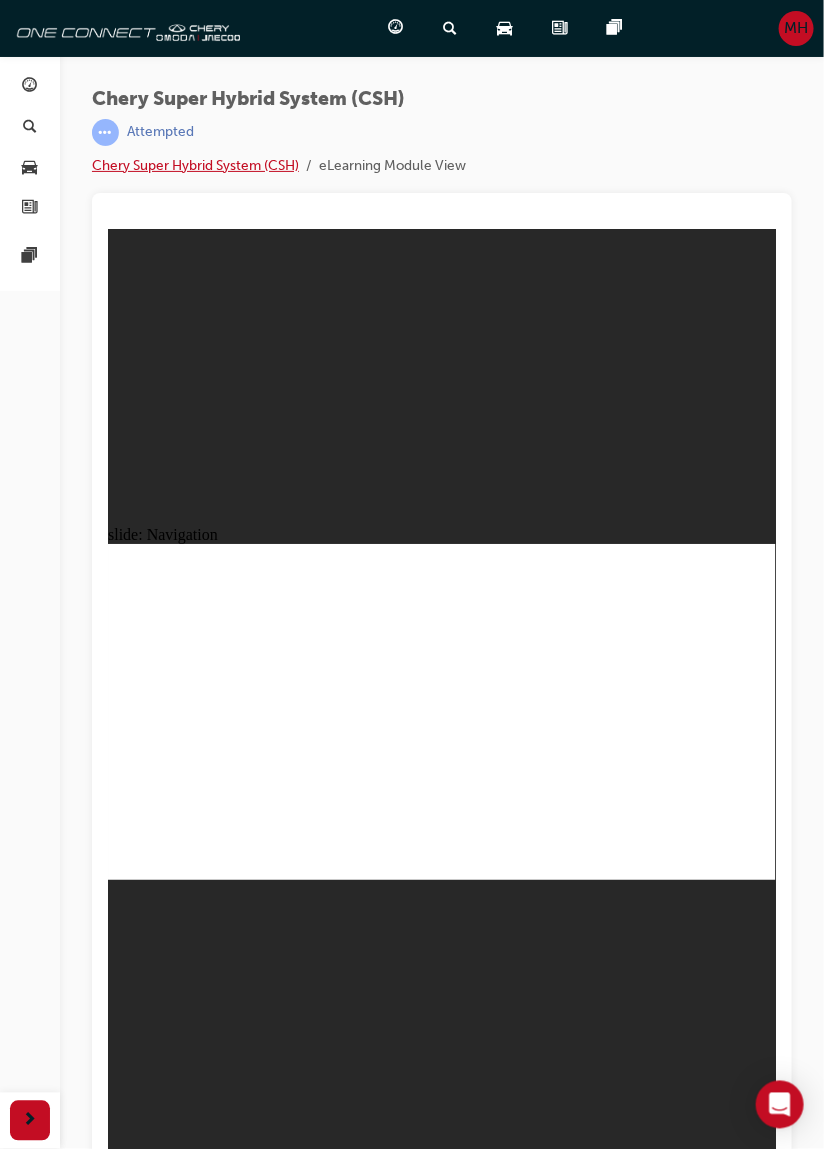 click on "Chery Super Hybrid System (CSH)" at bounding box center [195, 165] 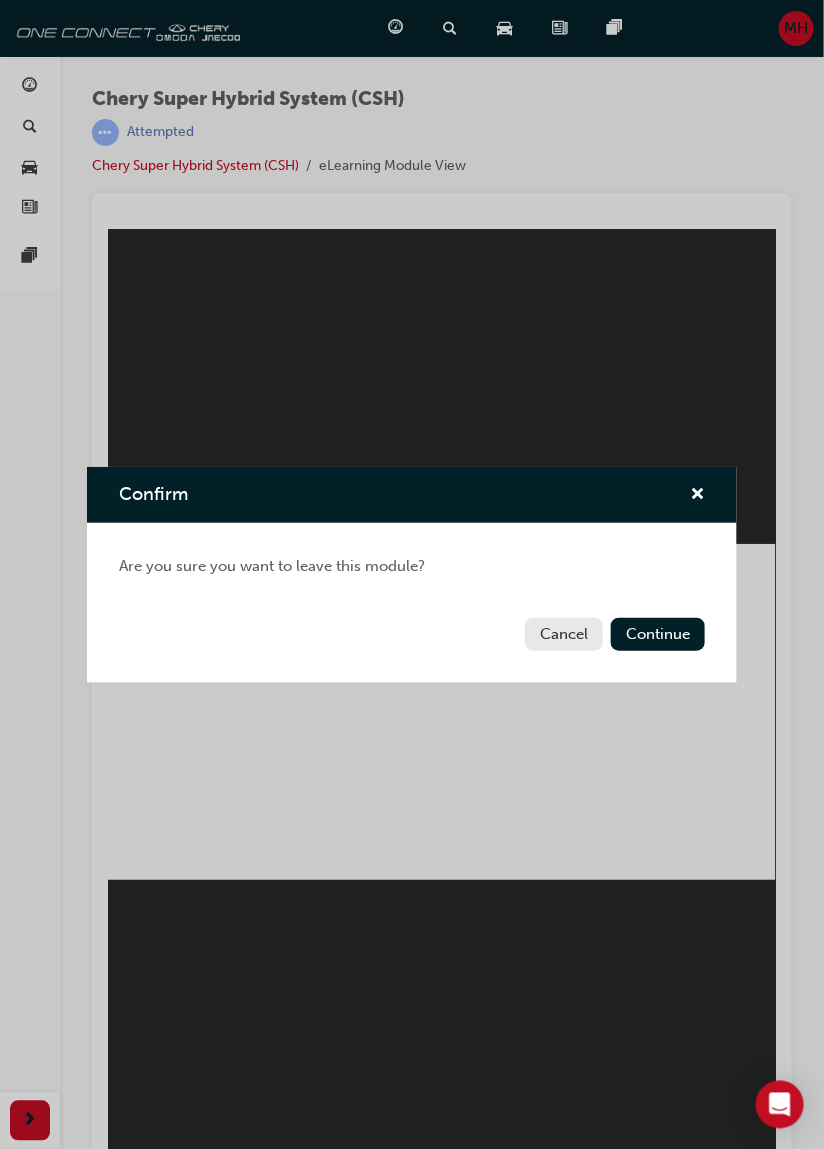 click on "Cancel" at bounding box center (564, 634) 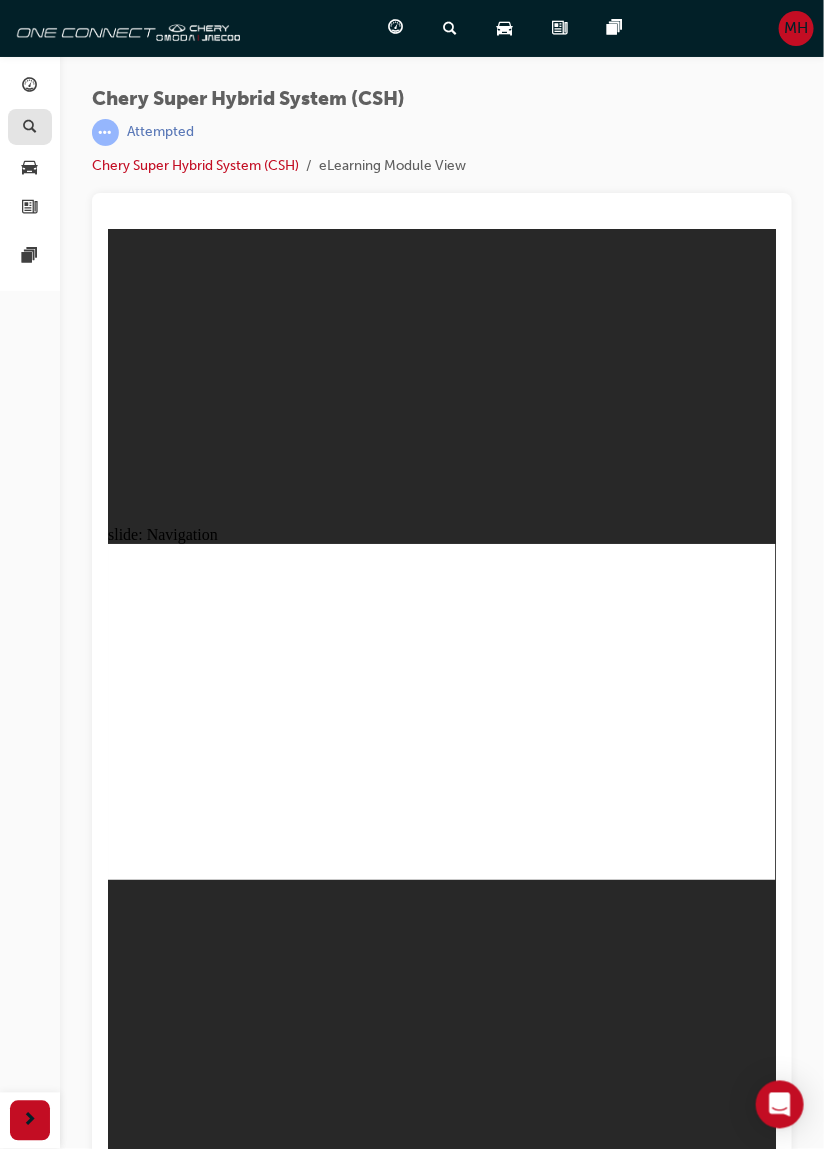 click at bounding box center [30, 128] 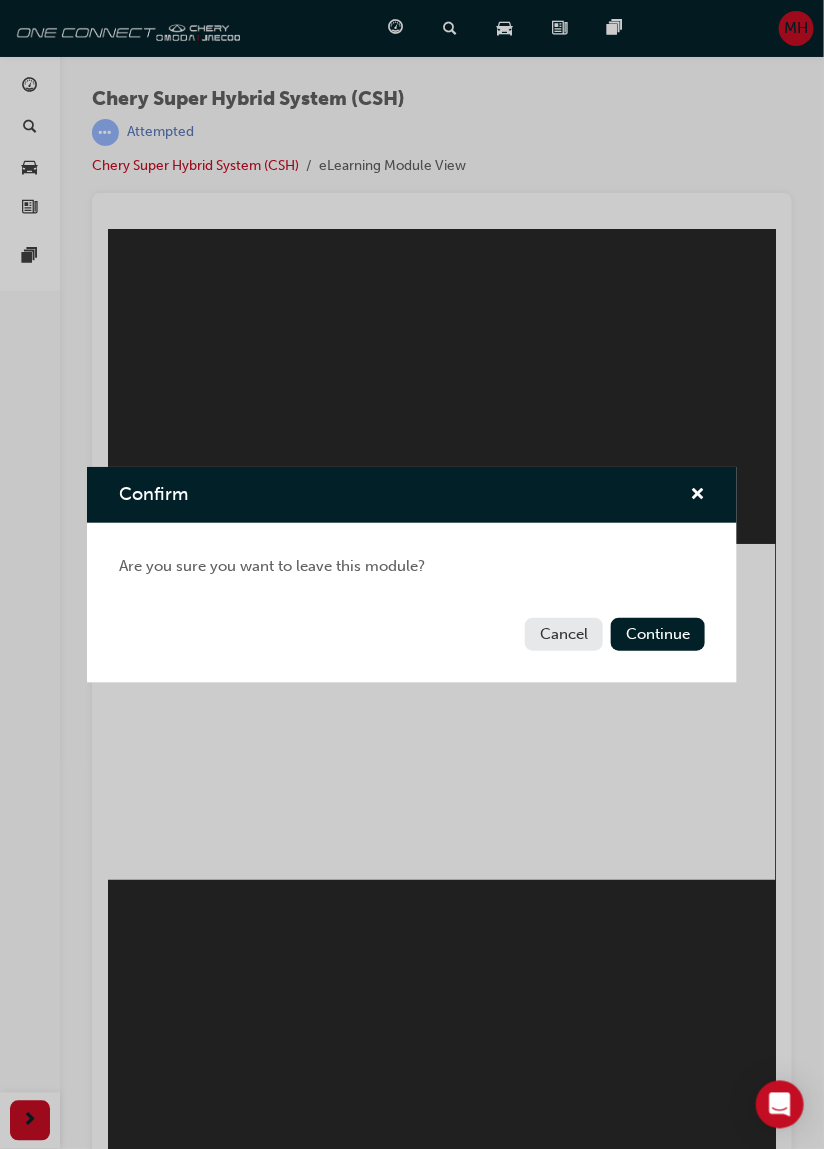 click on "Confirm Are you sure you want to leave this module? Cancel Continue" at bounding box center [412, 574] 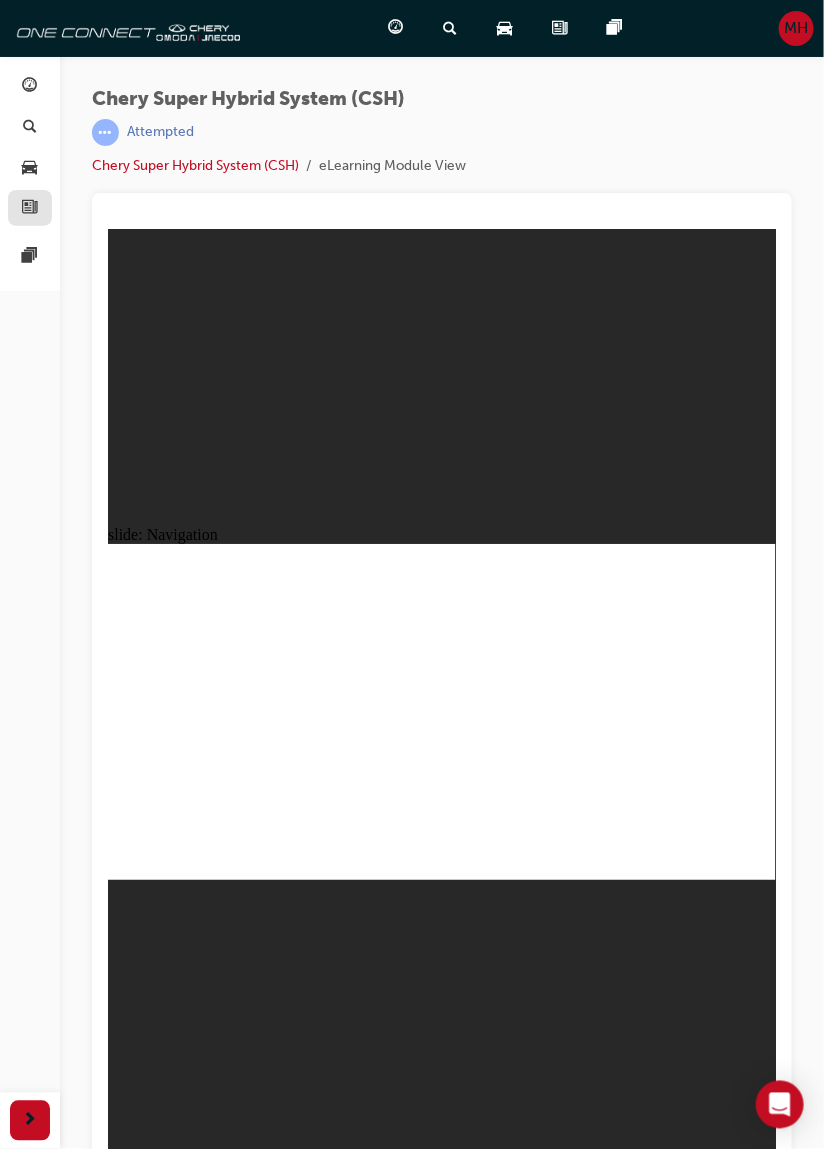 click at bounding box center [30, 209] 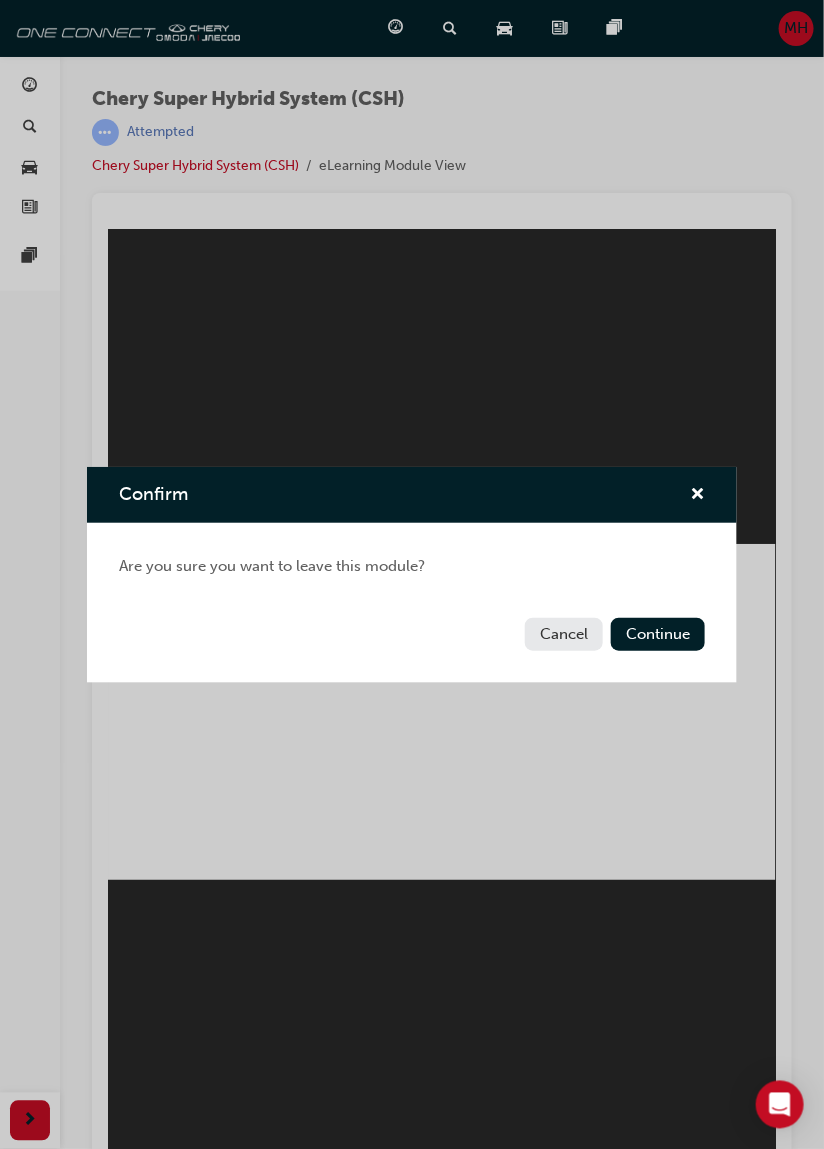 click on "Confirm Are you sure you want to leave this module? Cancel Continue" at bounding box center (412, 574) 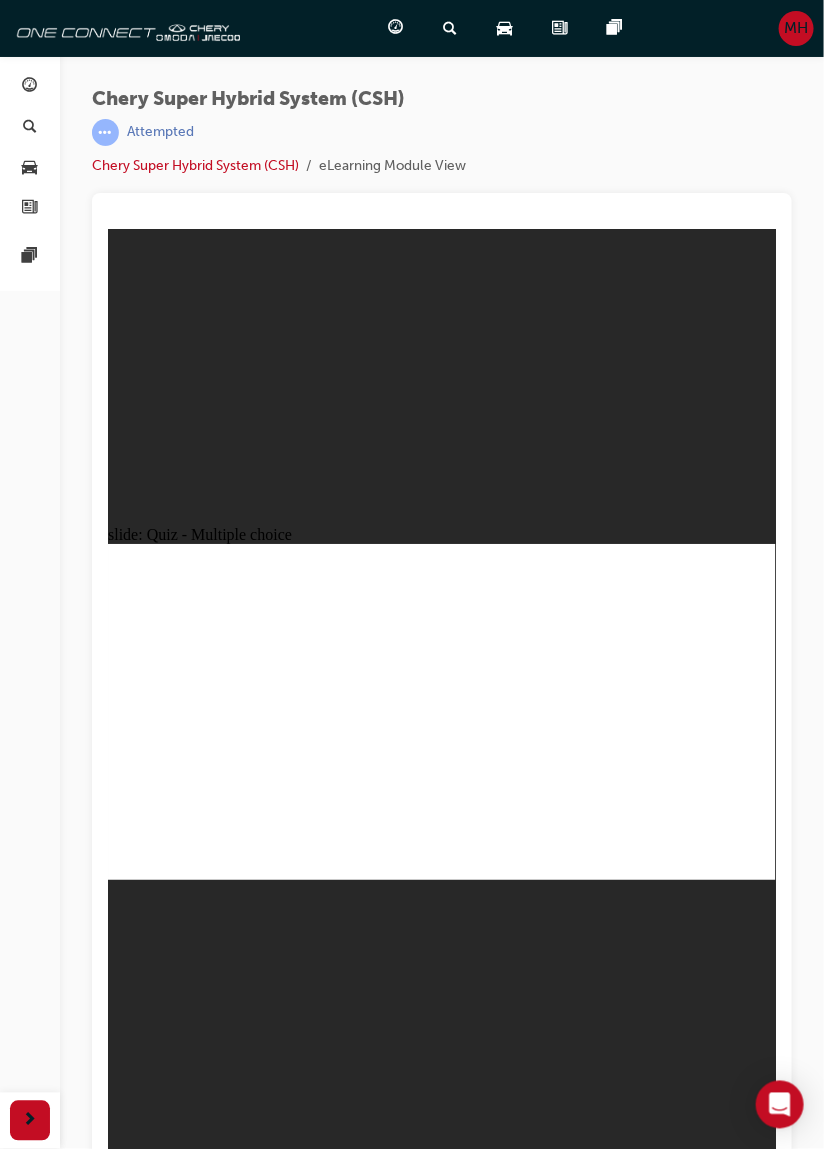 radio on "false" 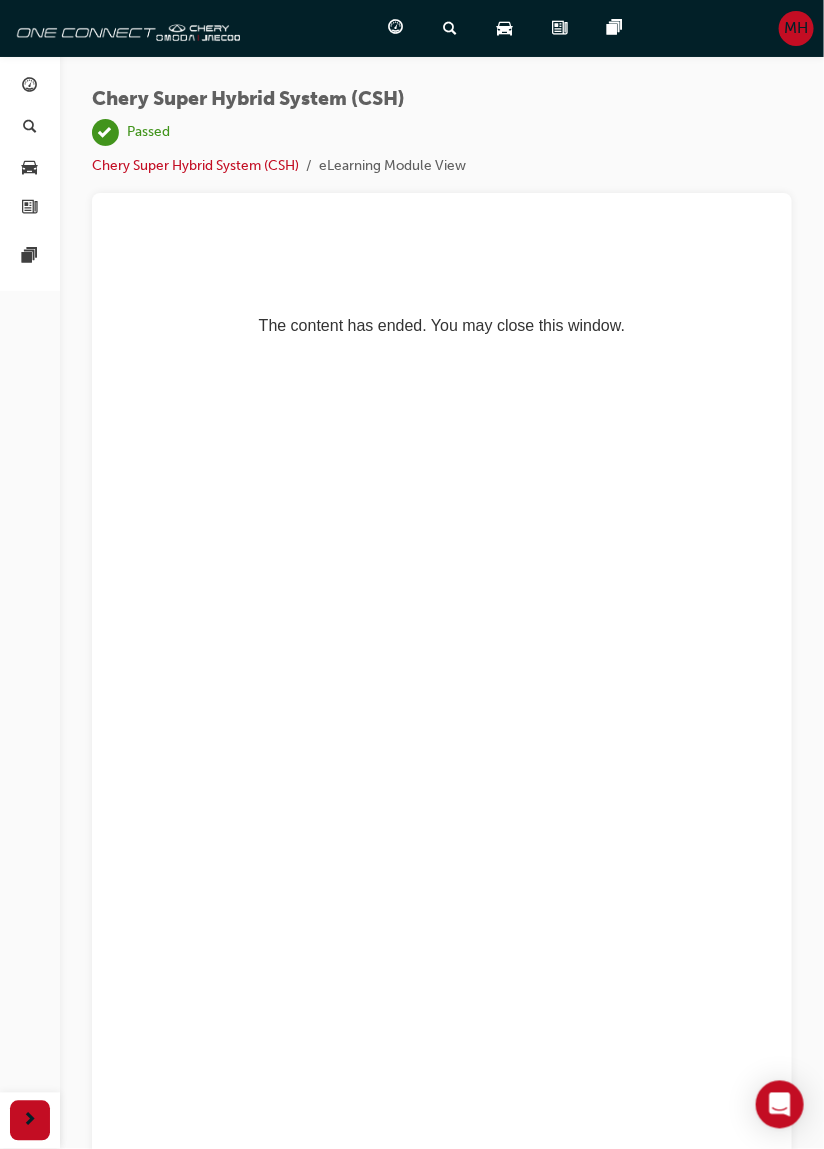 scroll, scrollTop: 0, scrollLeft: 0, axis: both 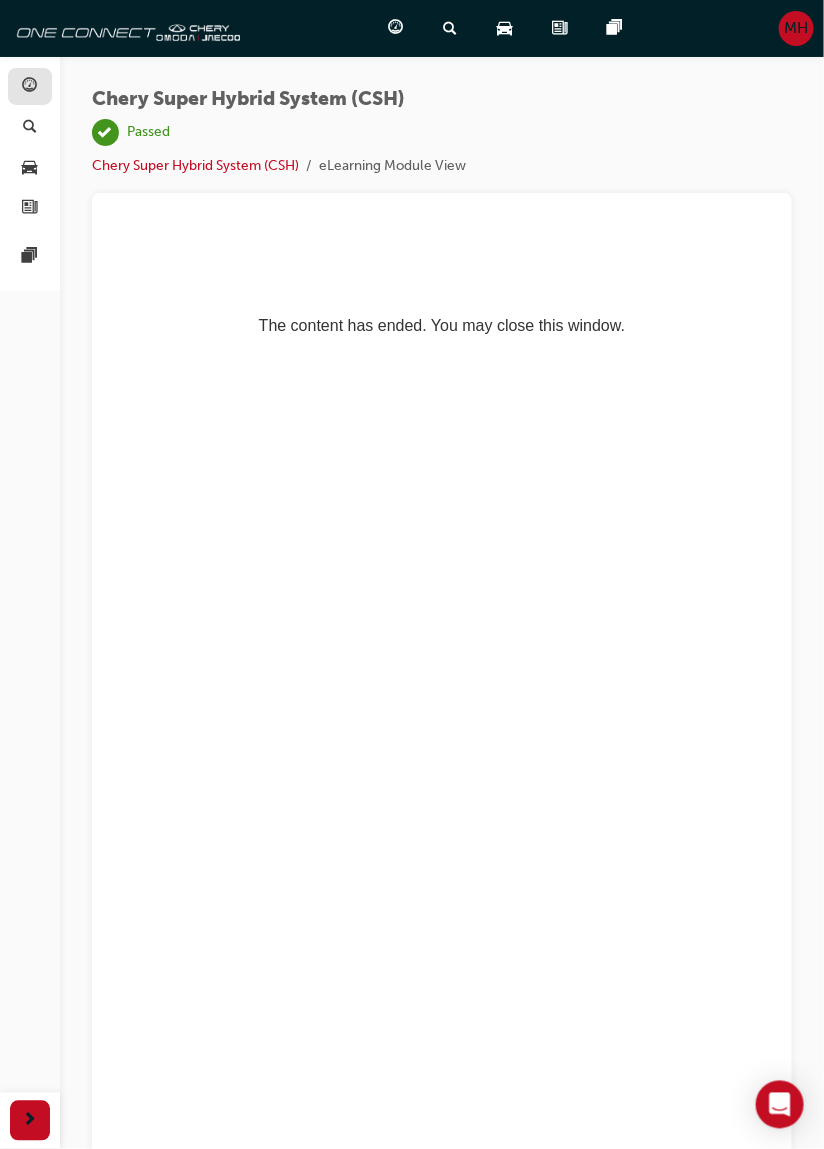 click at bounding box center [30, 86] 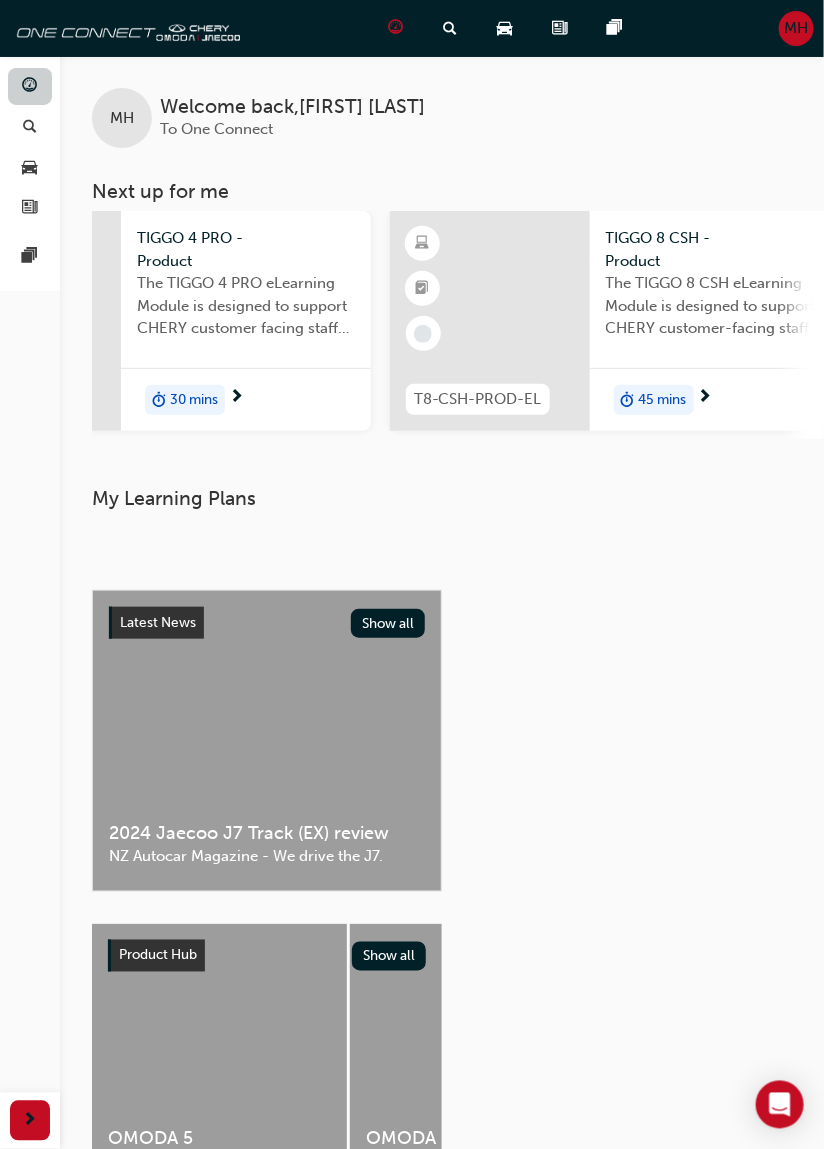 scroll, scrollTop: 0, scrollLeft: 170, axis: horizontal 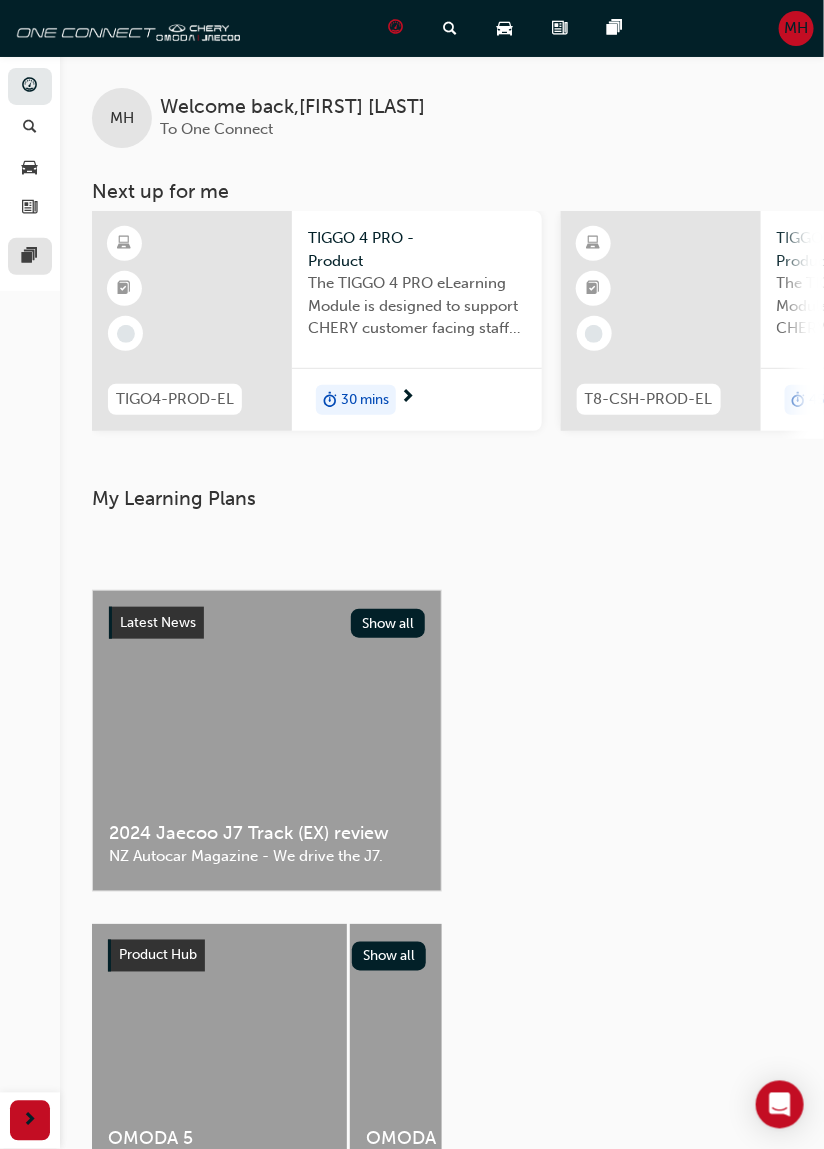 click at bounding box center [30, 257] 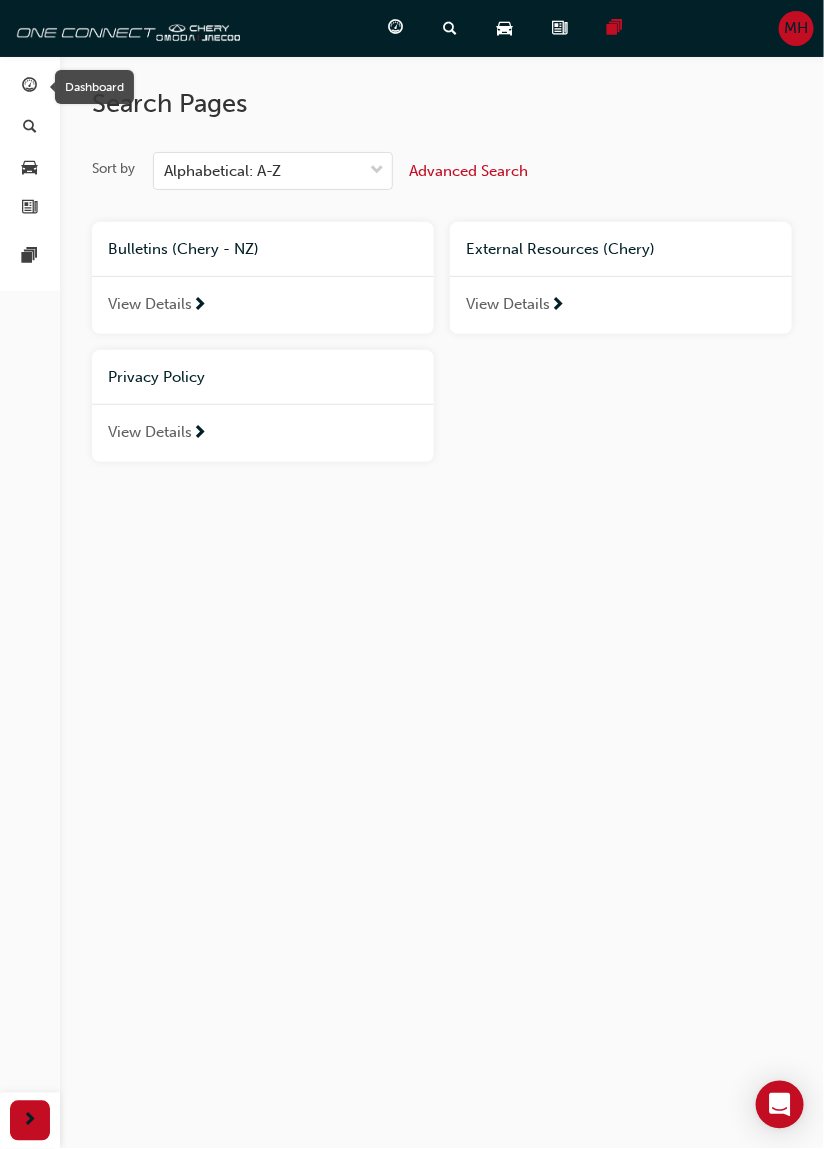 click on "View Details" at bounding box center (263, 305) 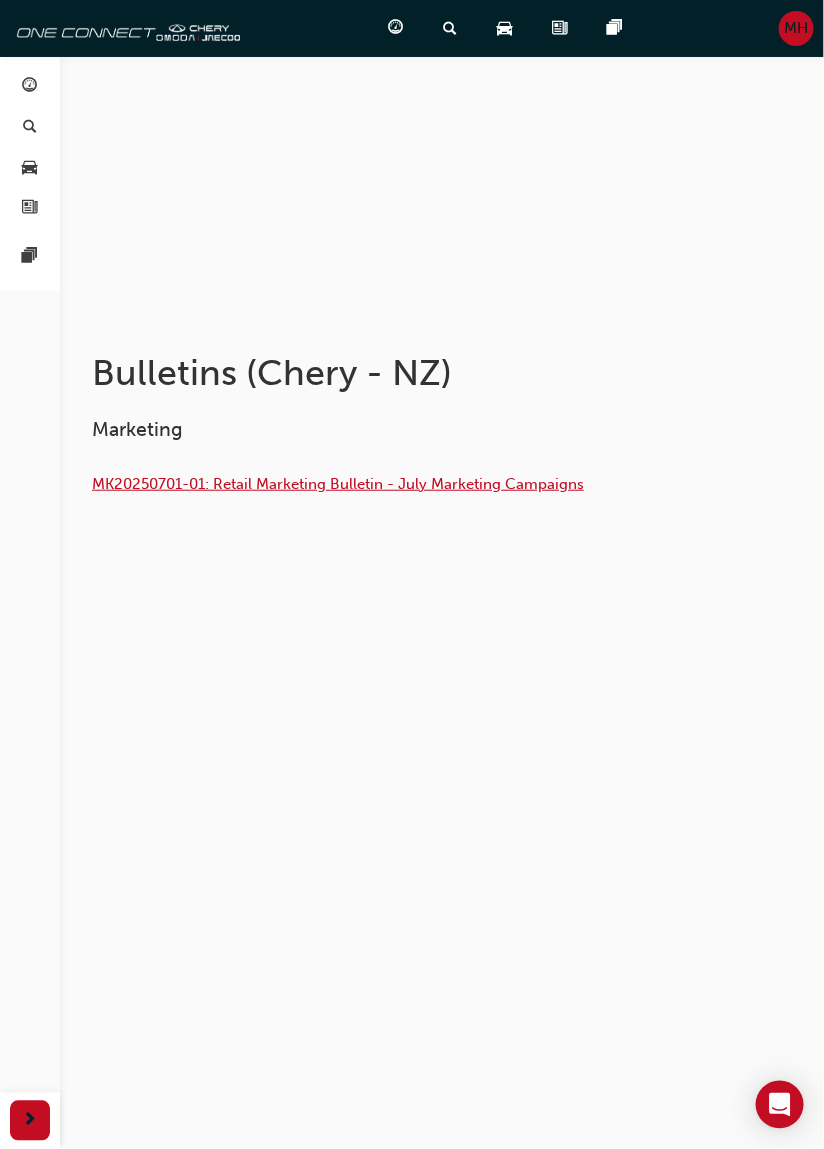 click on "MK20250701-01: Retail Marketing Bulletin - July Marketing Campaigns" at bounding box center (338, 484) 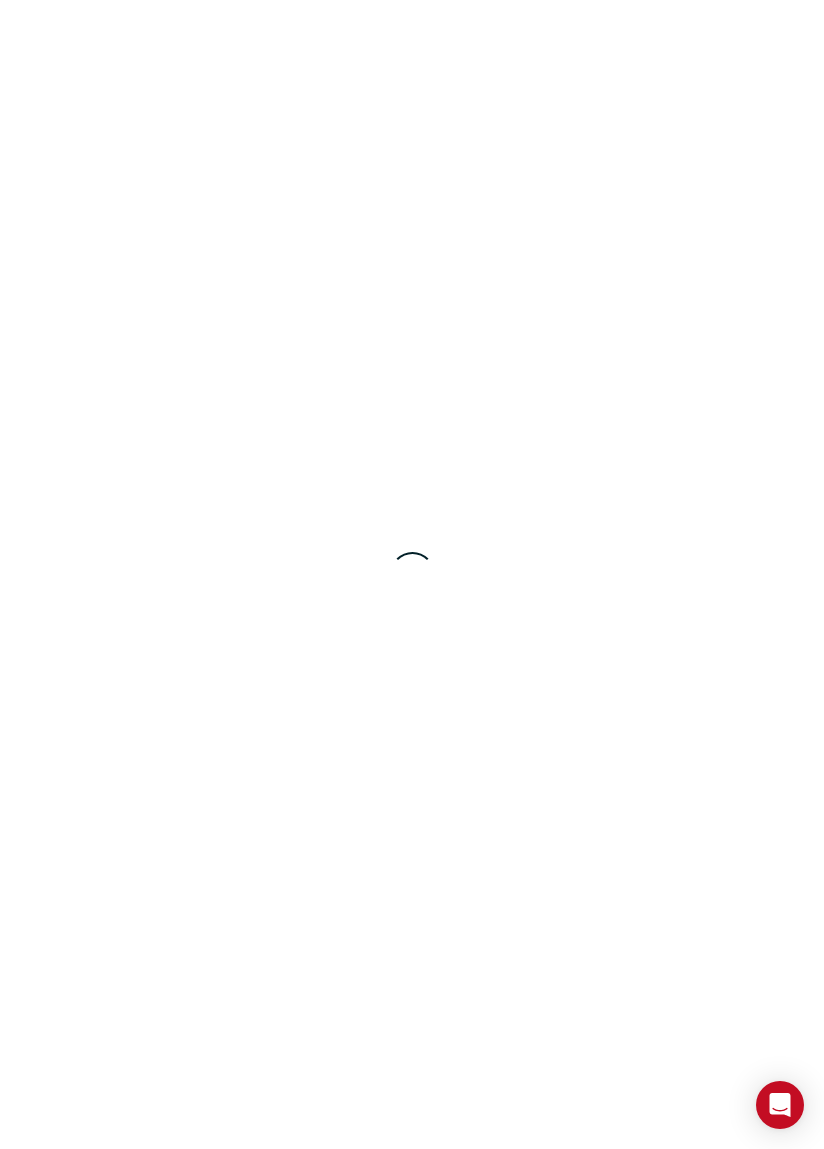 scroll, scrollTop: 0, scrollLeft: 0, axis: both 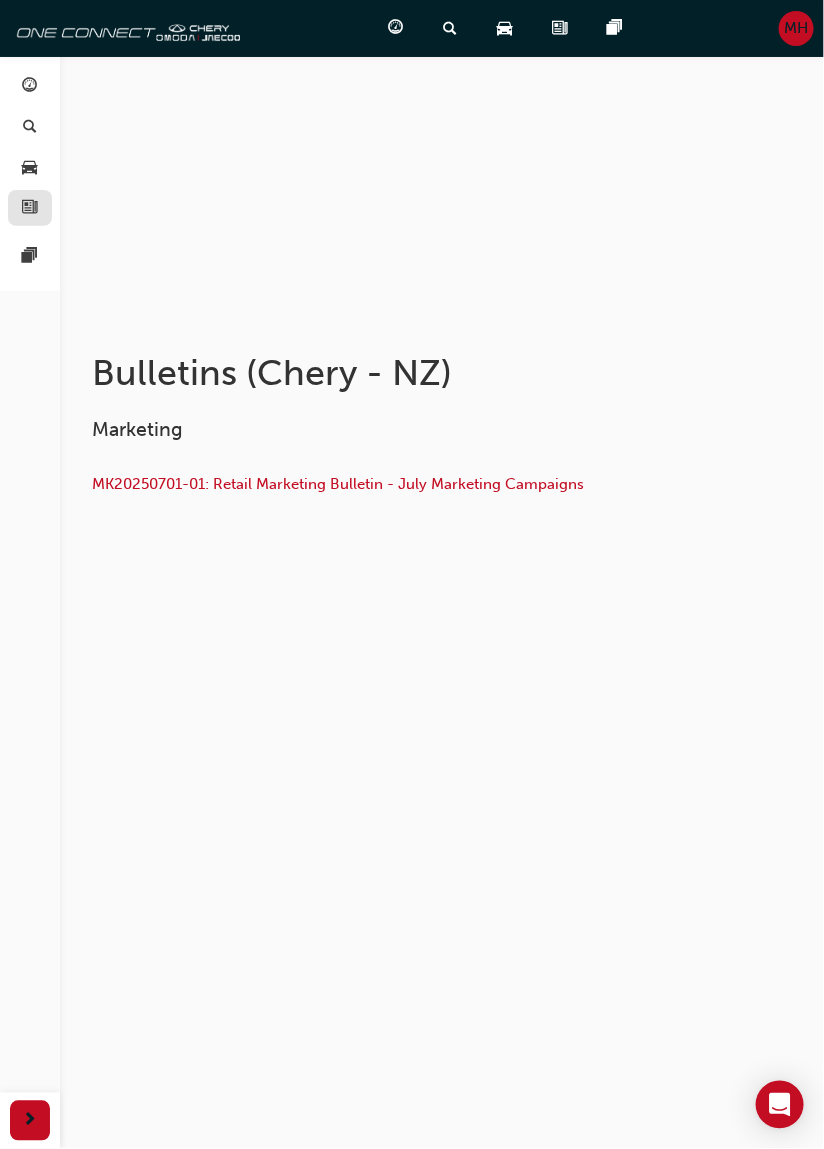 click at bounding box center (30, 209) 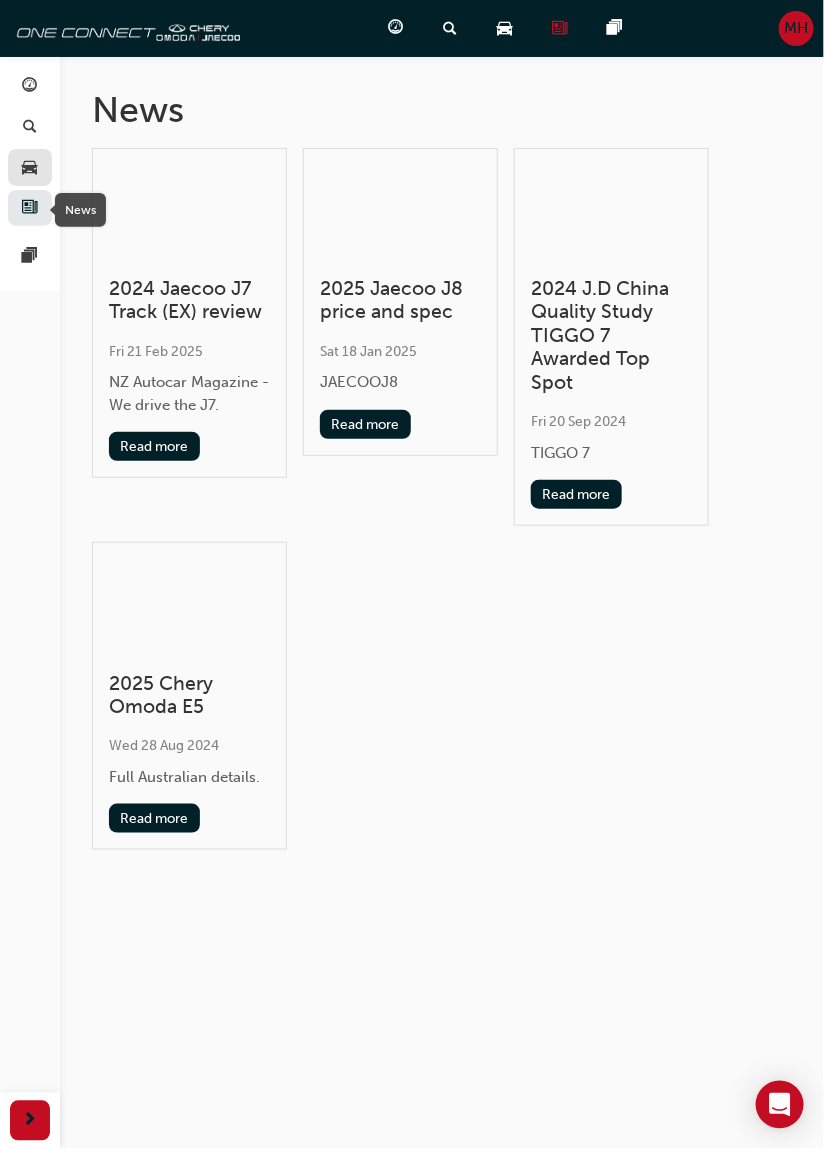 click at bounding box center (30, 168) 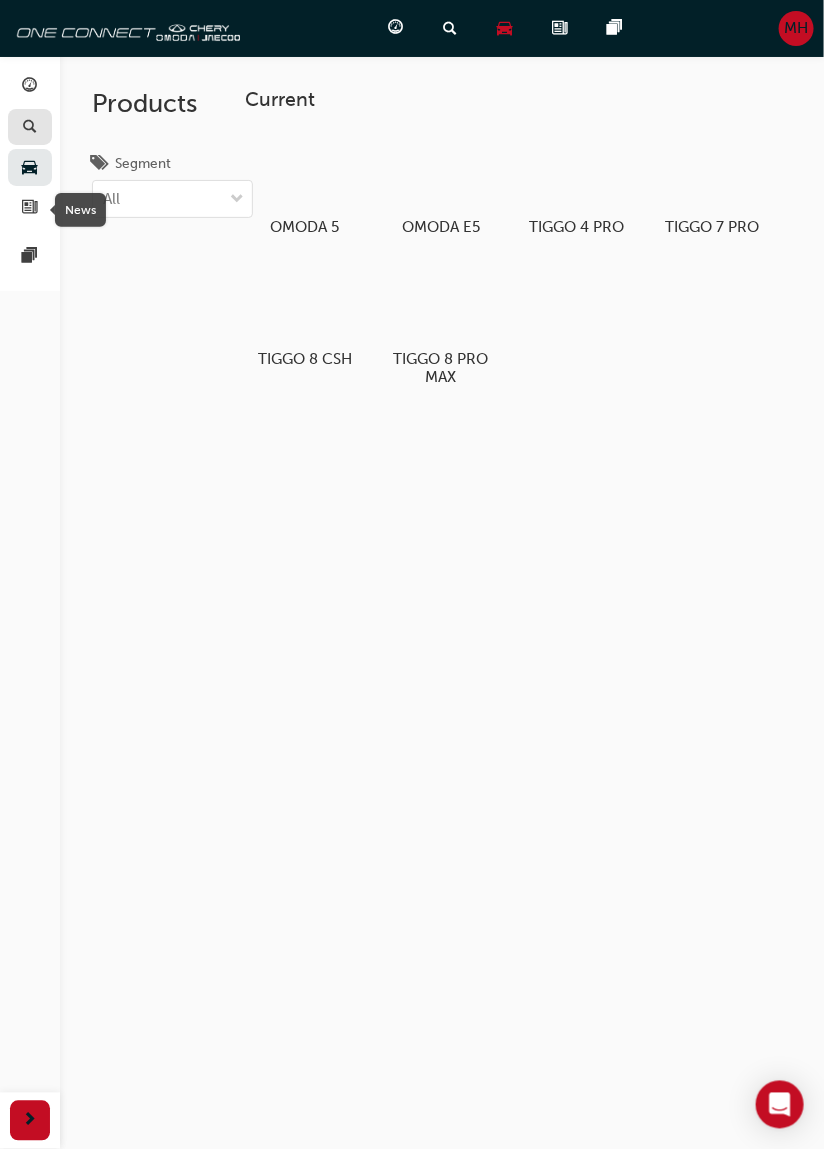 click at bounding box center (30, 128) 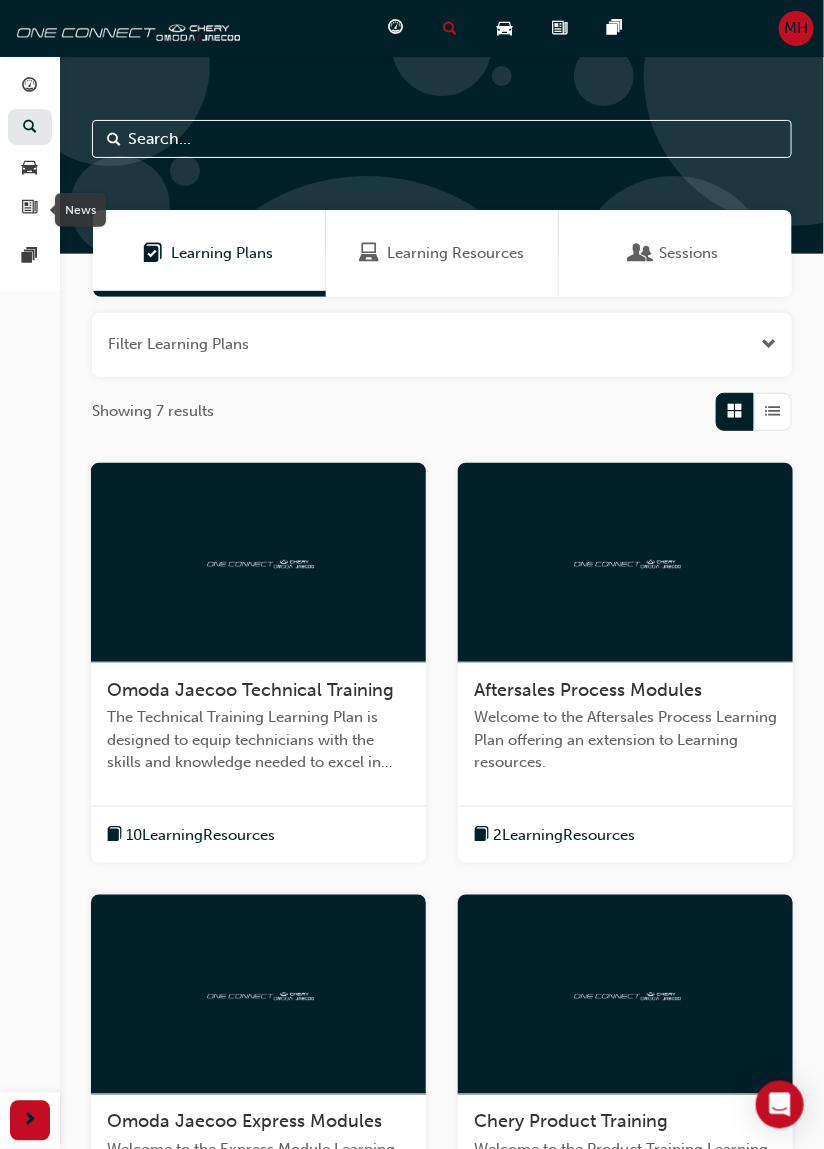 click on "Sessions" at bounding box center [689, 253] 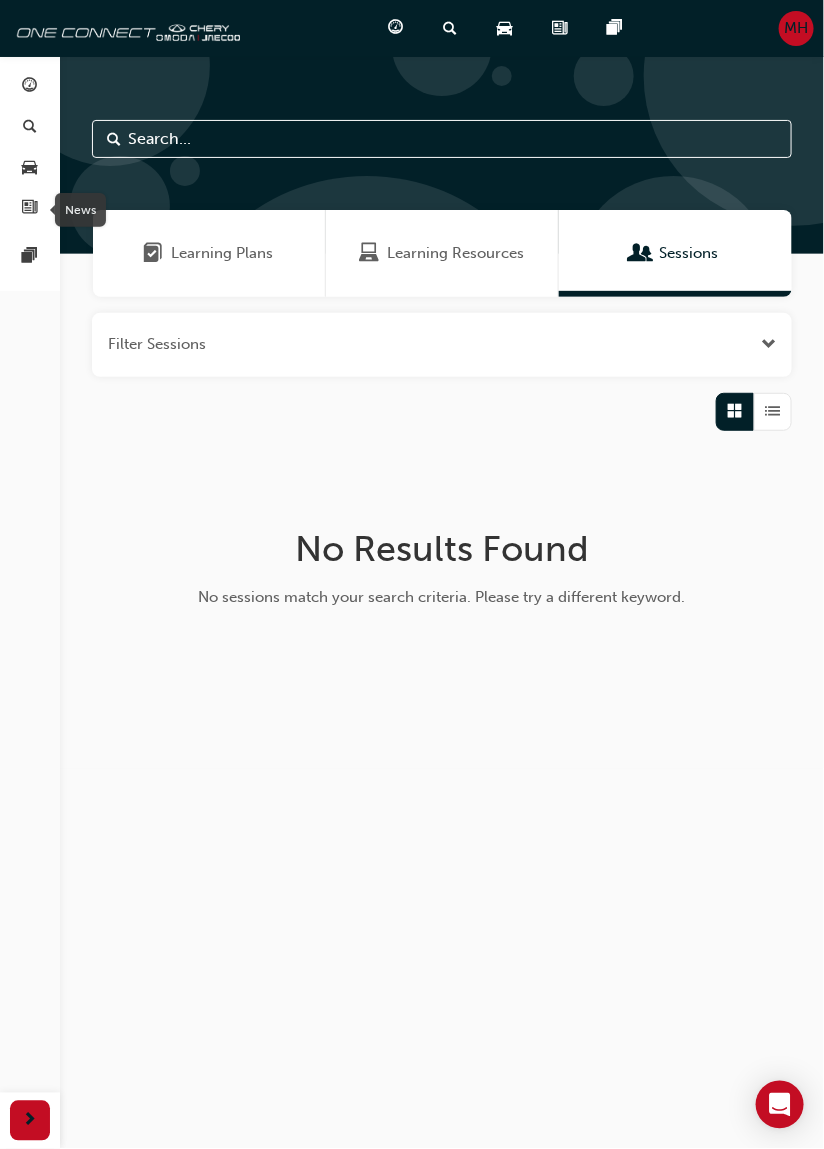 click on "Learning Plans" at bounding box center [223, 253] 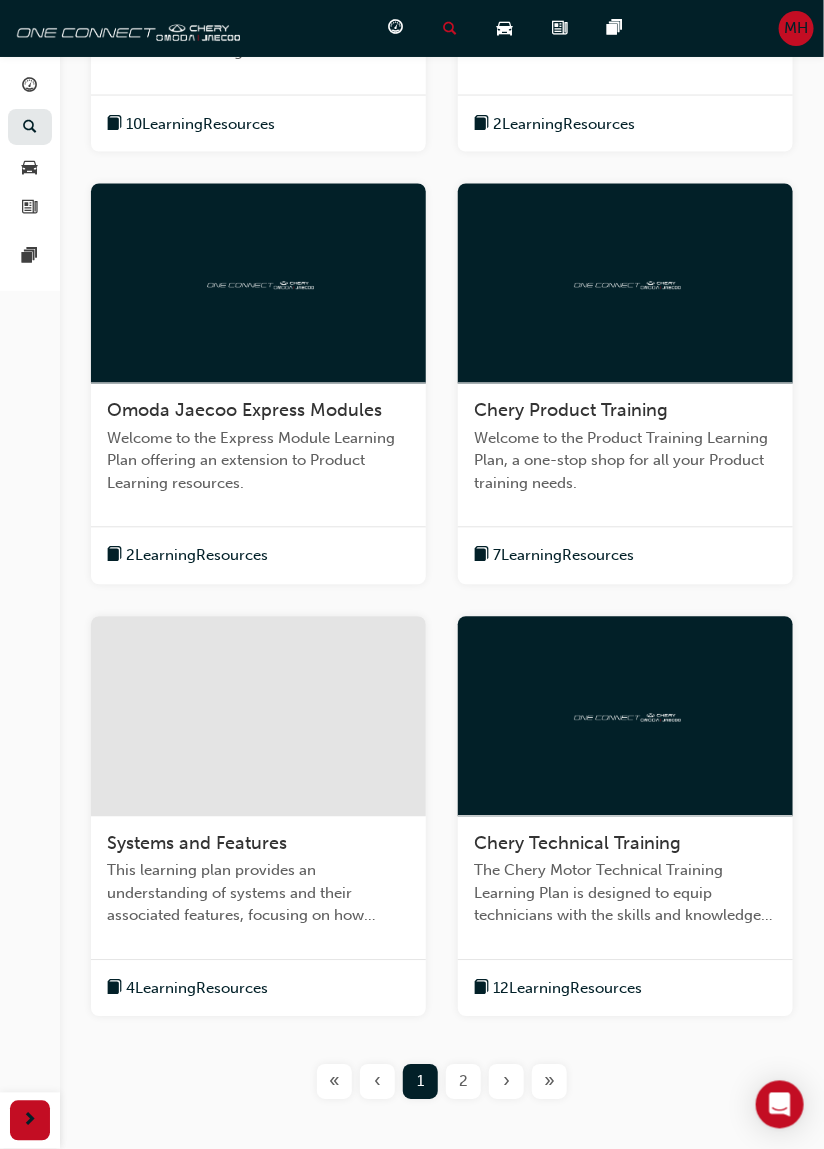 scroll, scrollTop: 730, scrollLeft: 0, axis: vertical 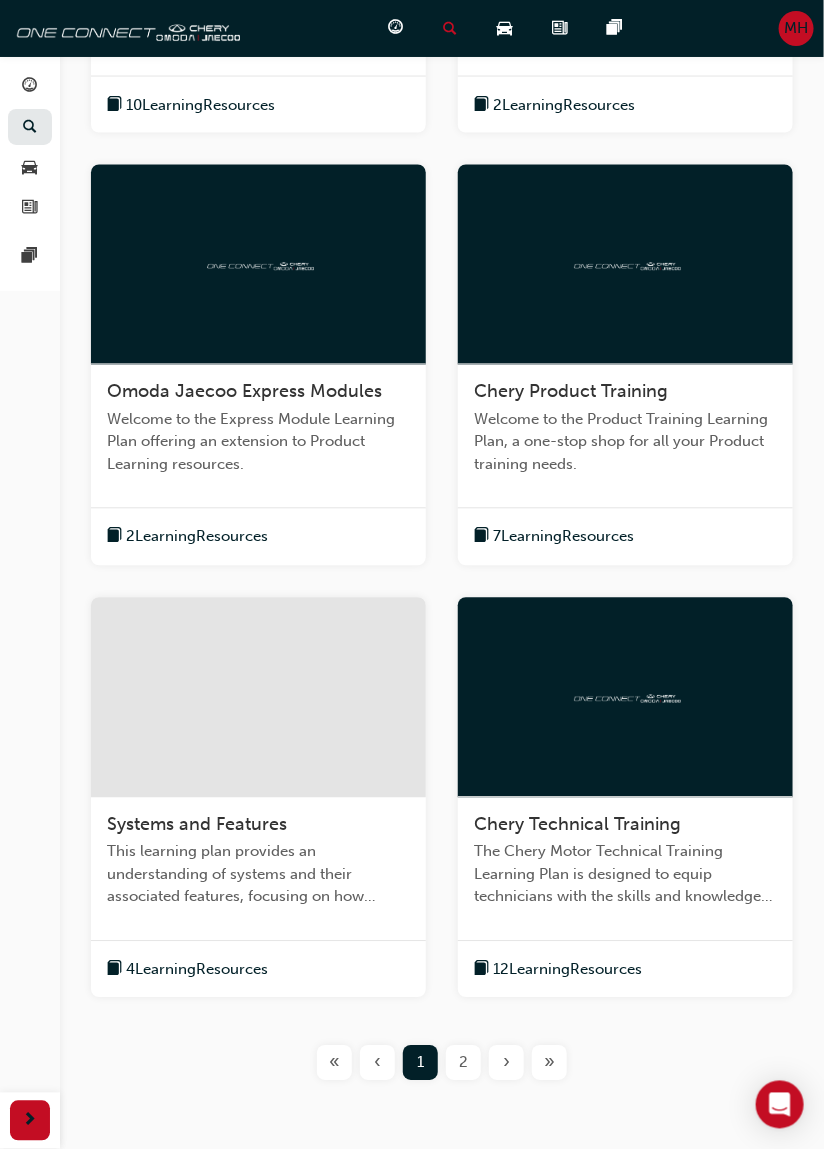 click on "2" at bounding box center (463, 1063) 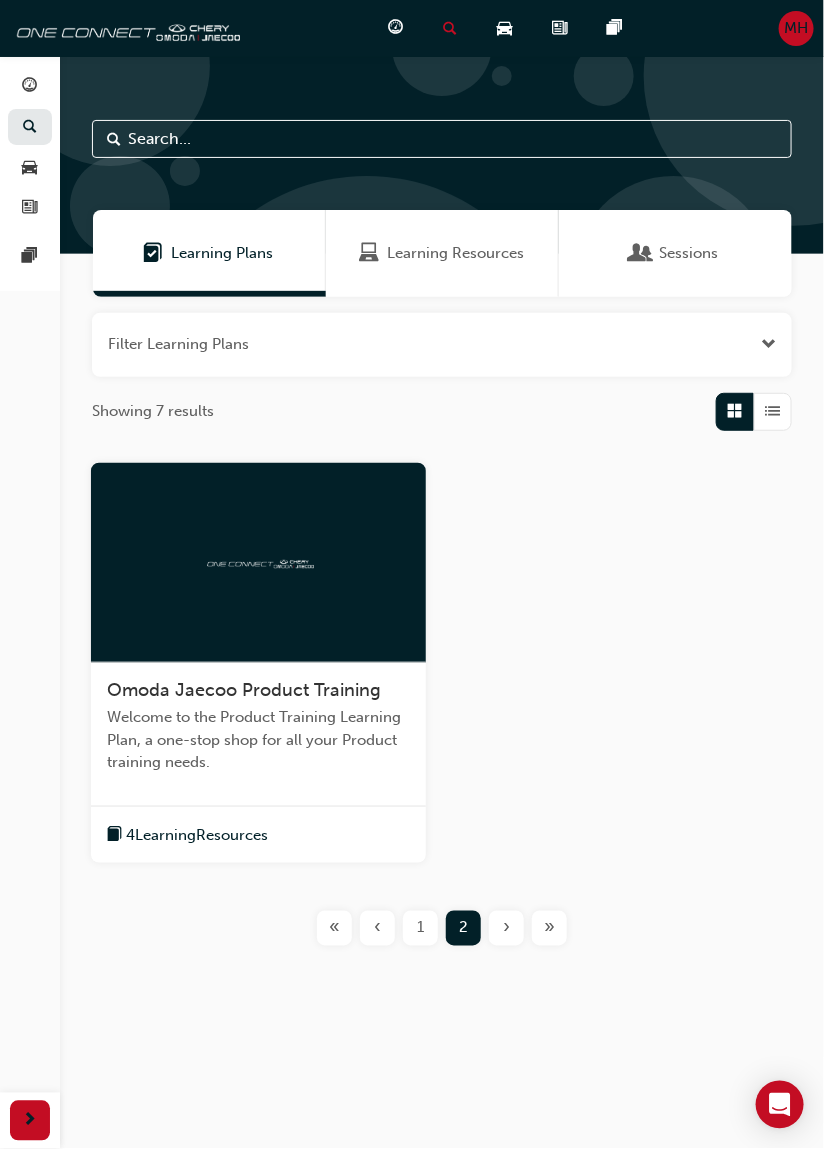 click on "1" at bounding box center [420, 928] 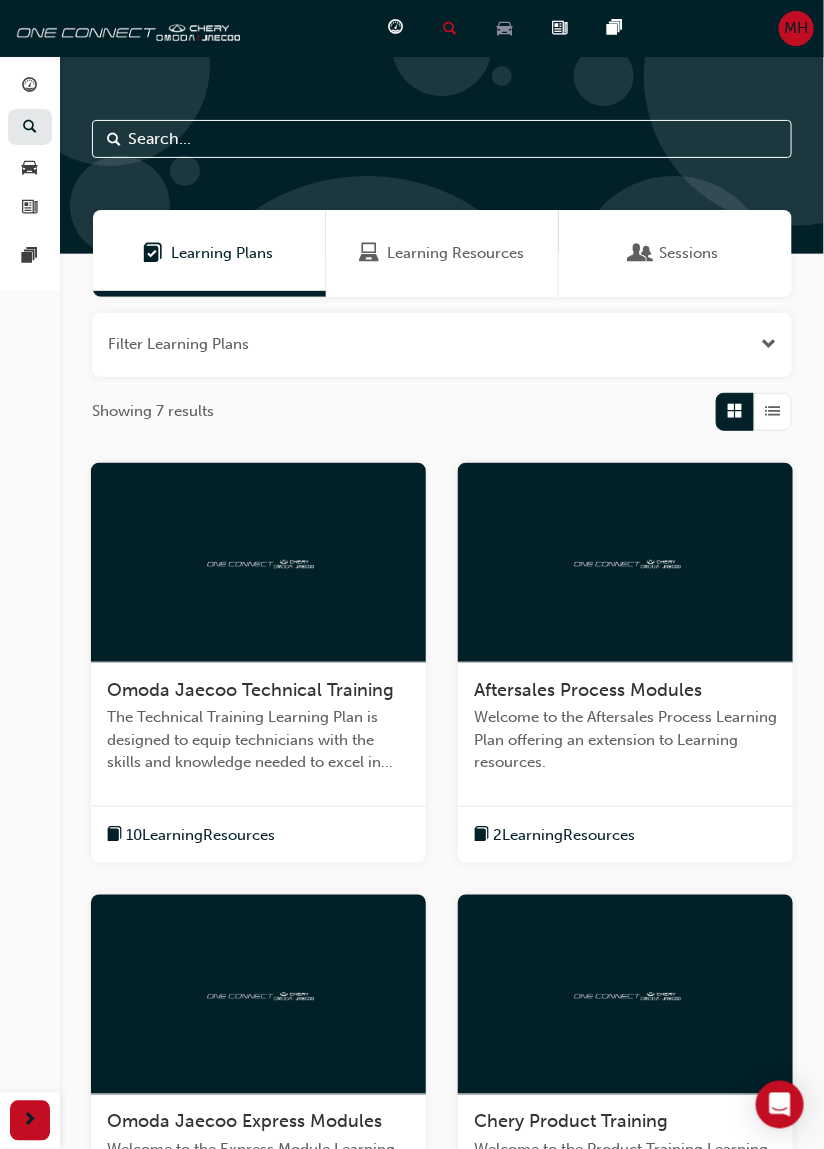 click at bounding box center (505, 28) 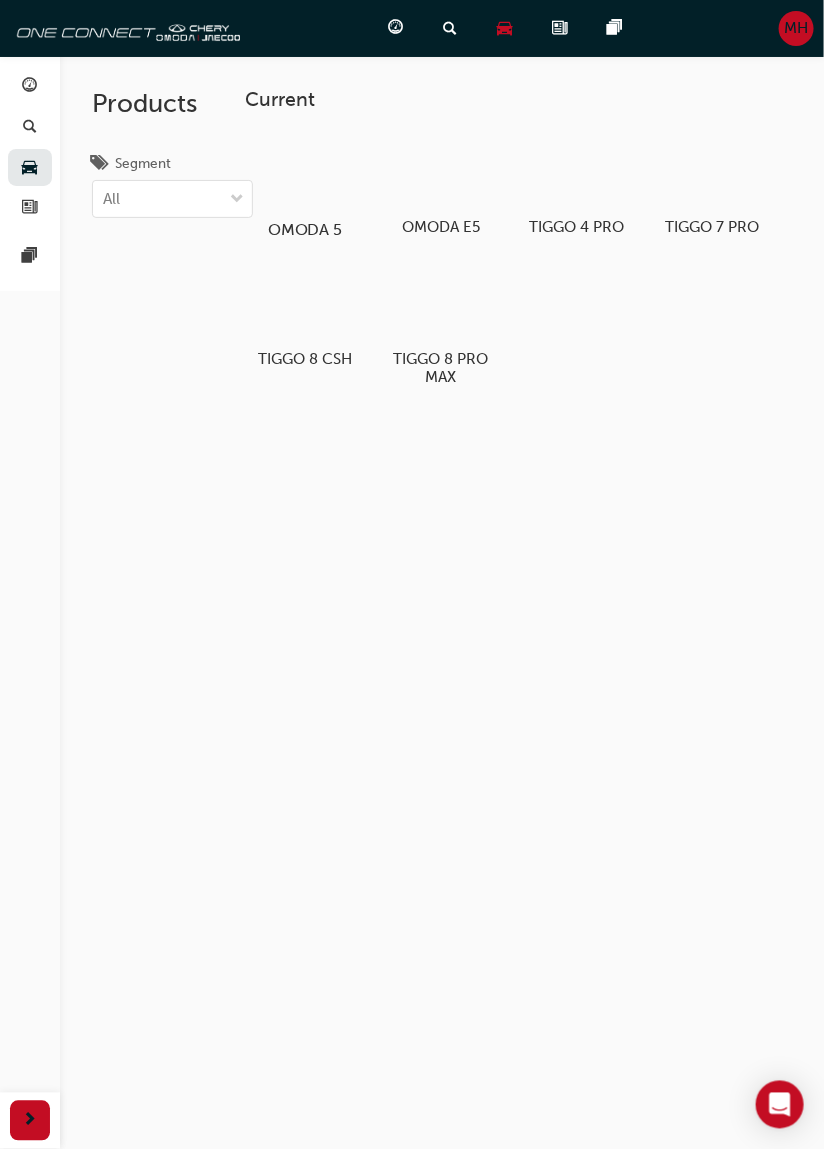 click at bounding box center (304, 172) 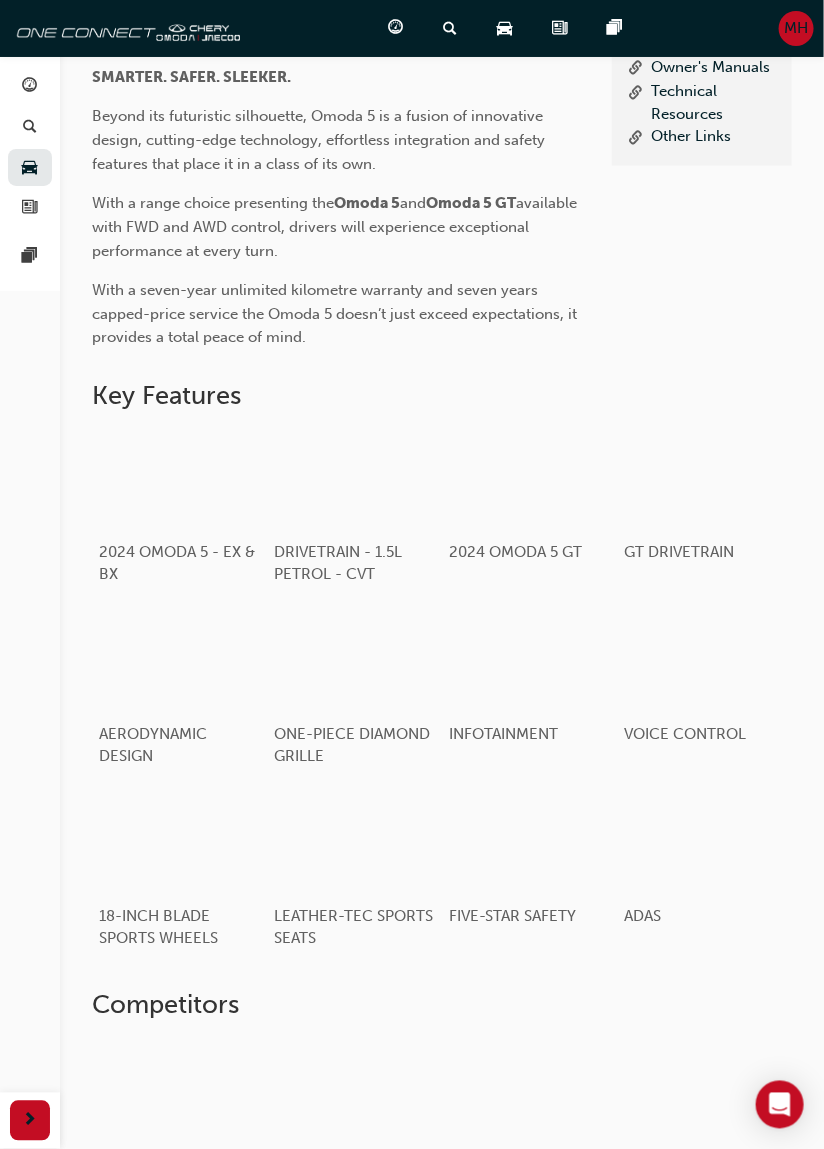 scroll, scrollTop: 0, scrollLeft: 0, axis: both 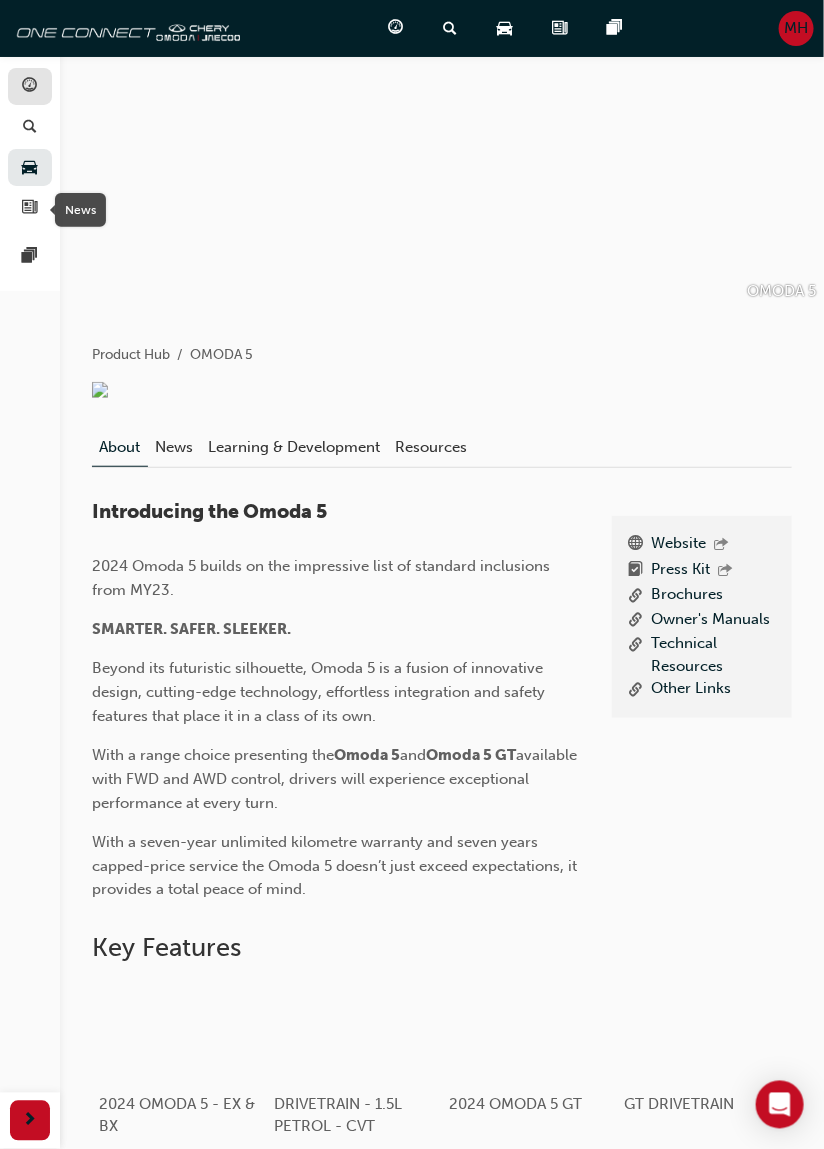click at bounding box center (30, 87) 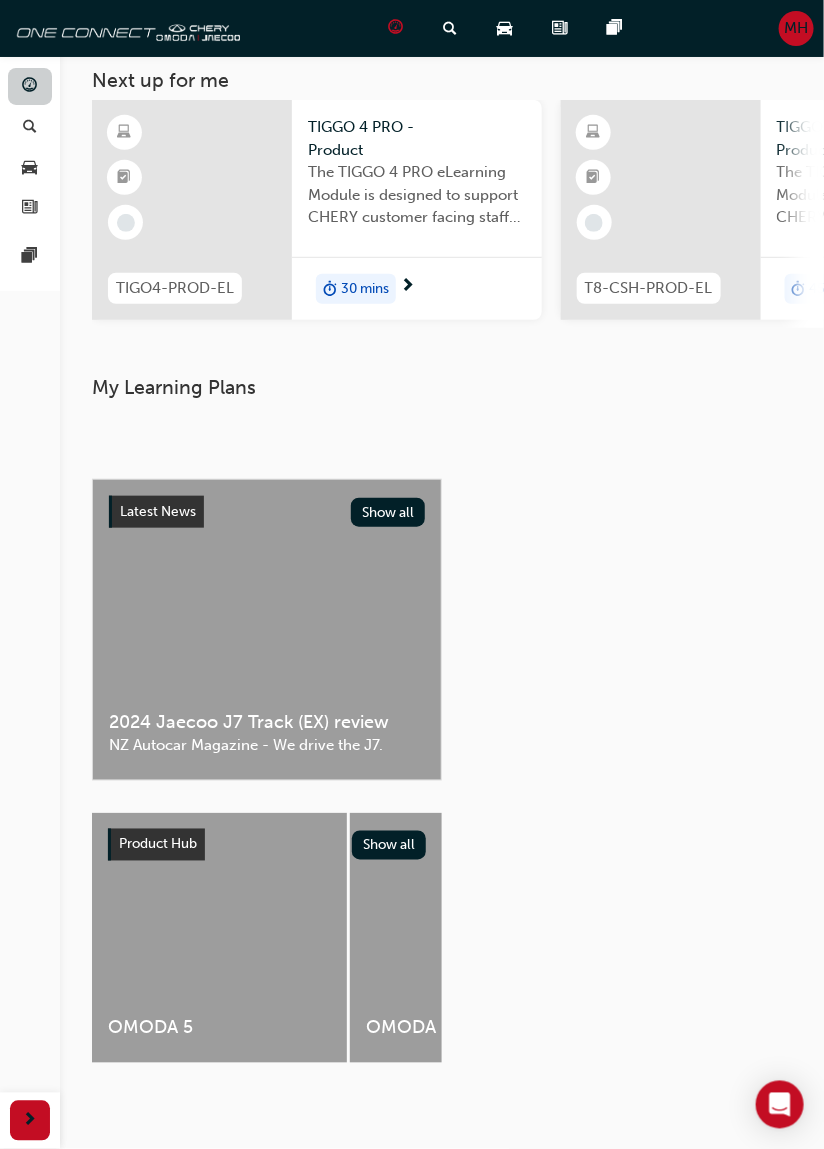 scroll, scrollTop: 0, scrollLeft: 0, axis: both 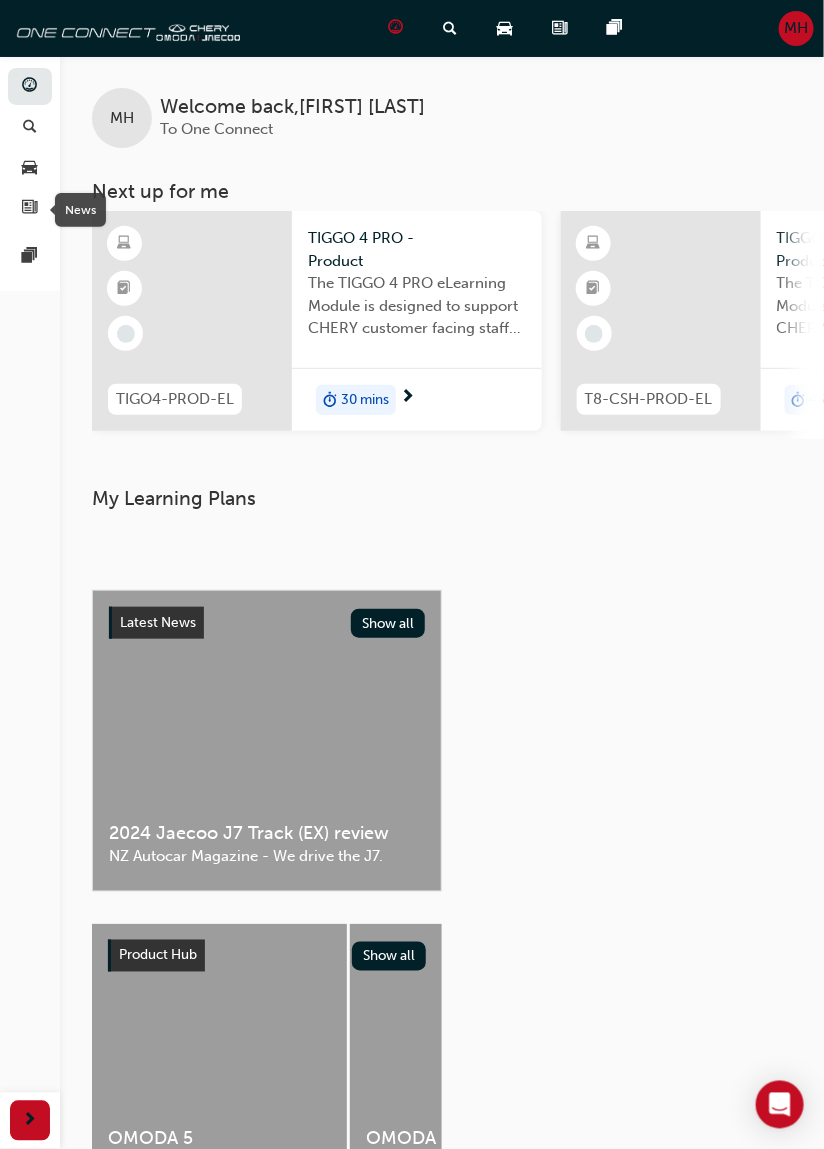 click on "MH" at bounding box center [796, 28] 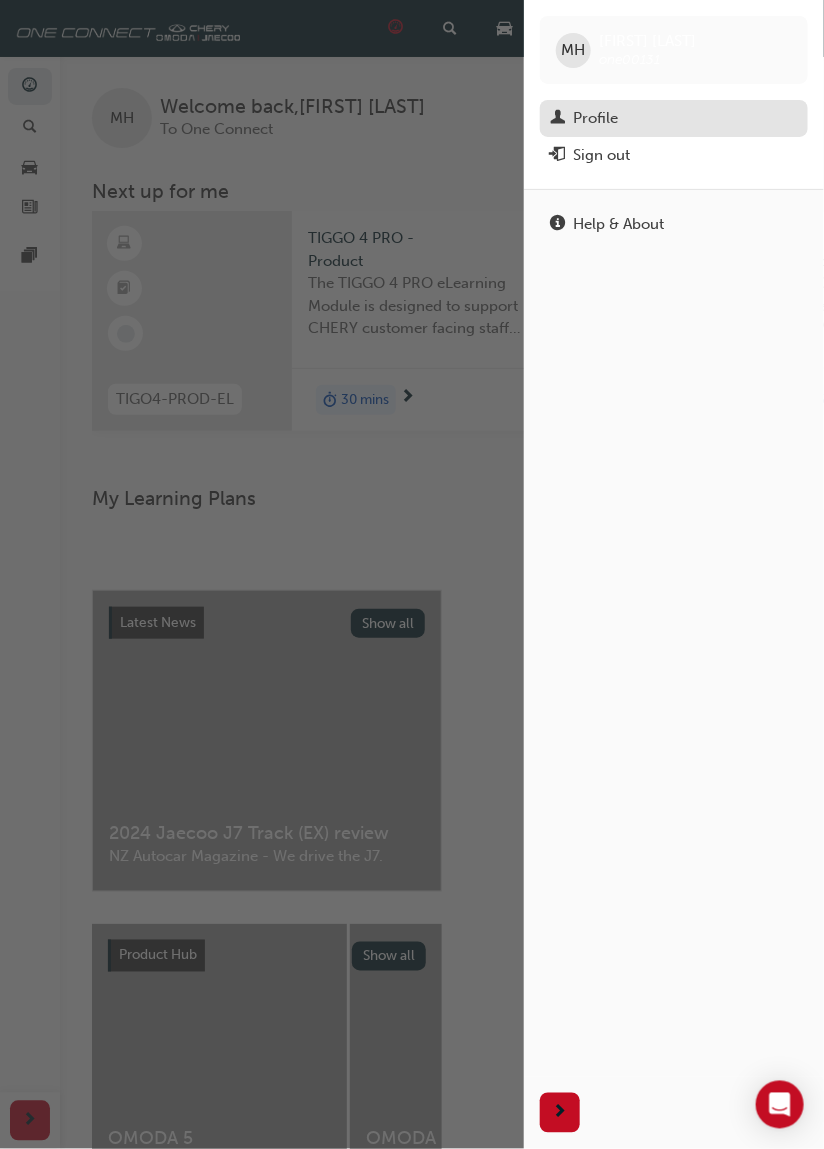 click on "Profile" at bounding box center (595, 118) 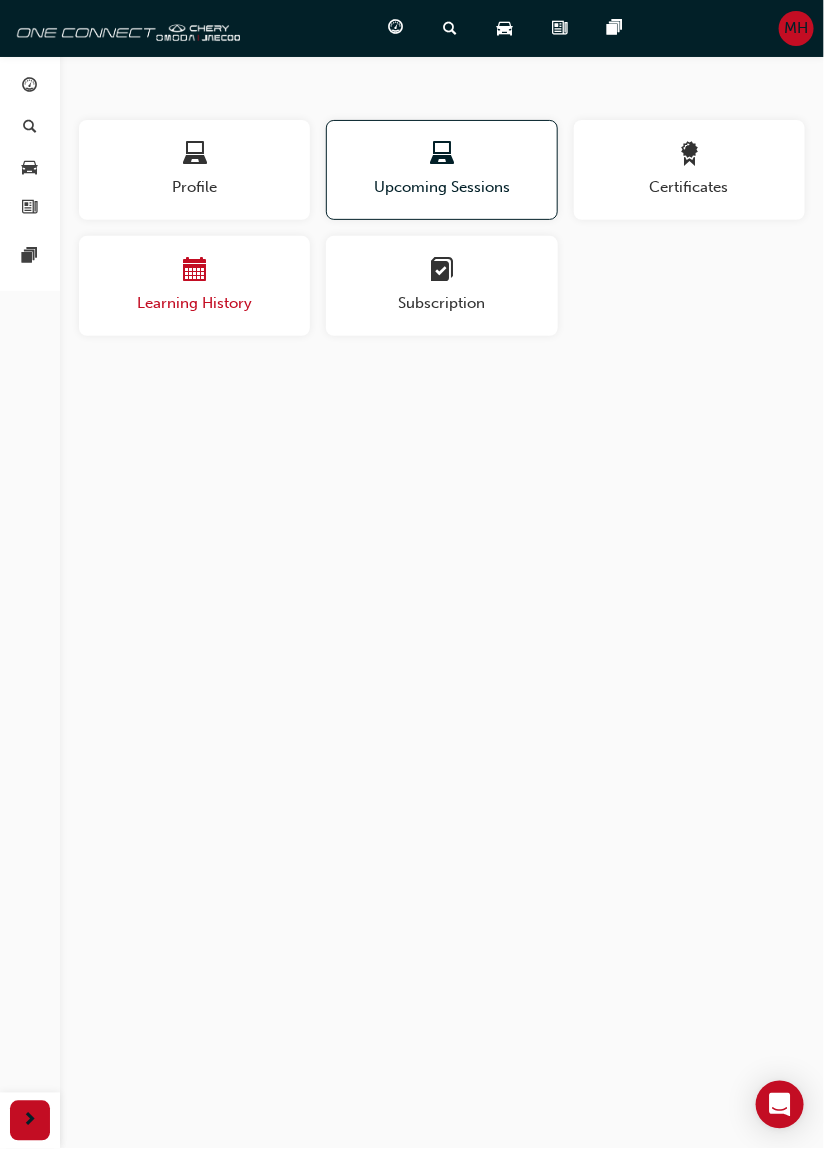 click on "Learning History" at bounding box center [194, 303] 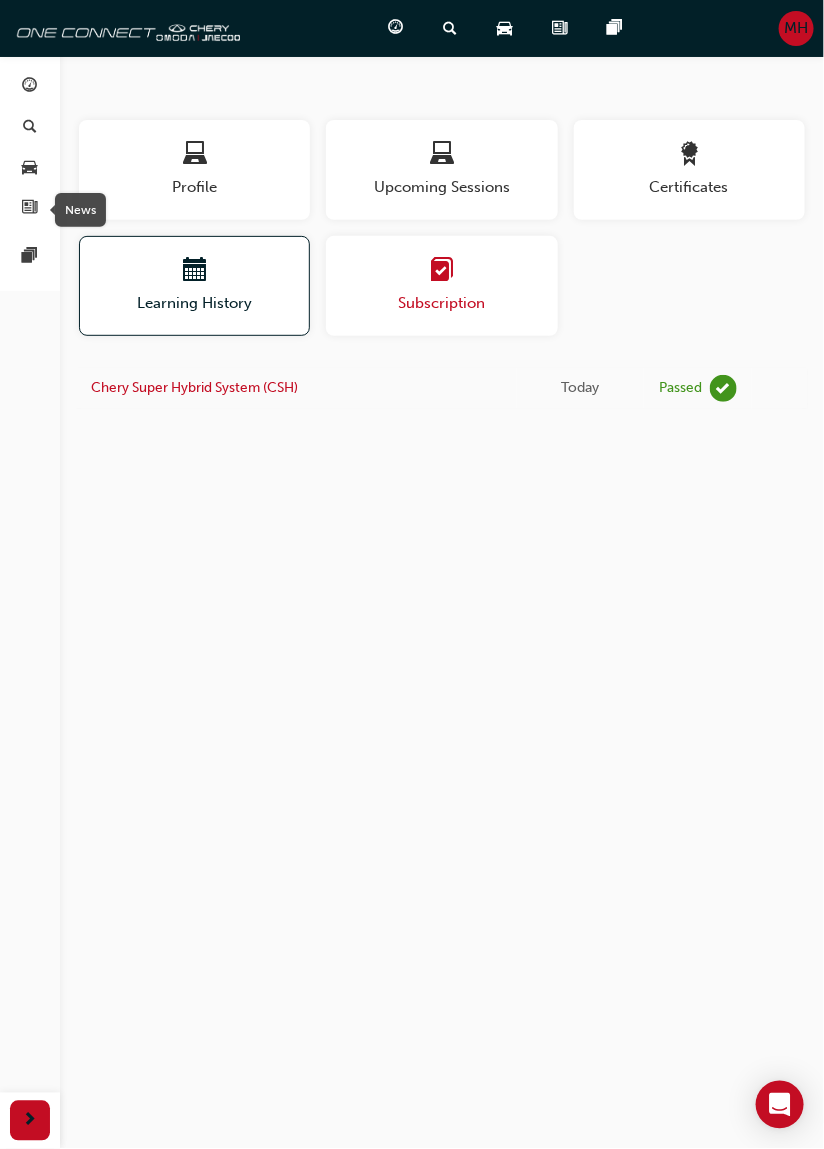 click at bounding box center [441, 273] 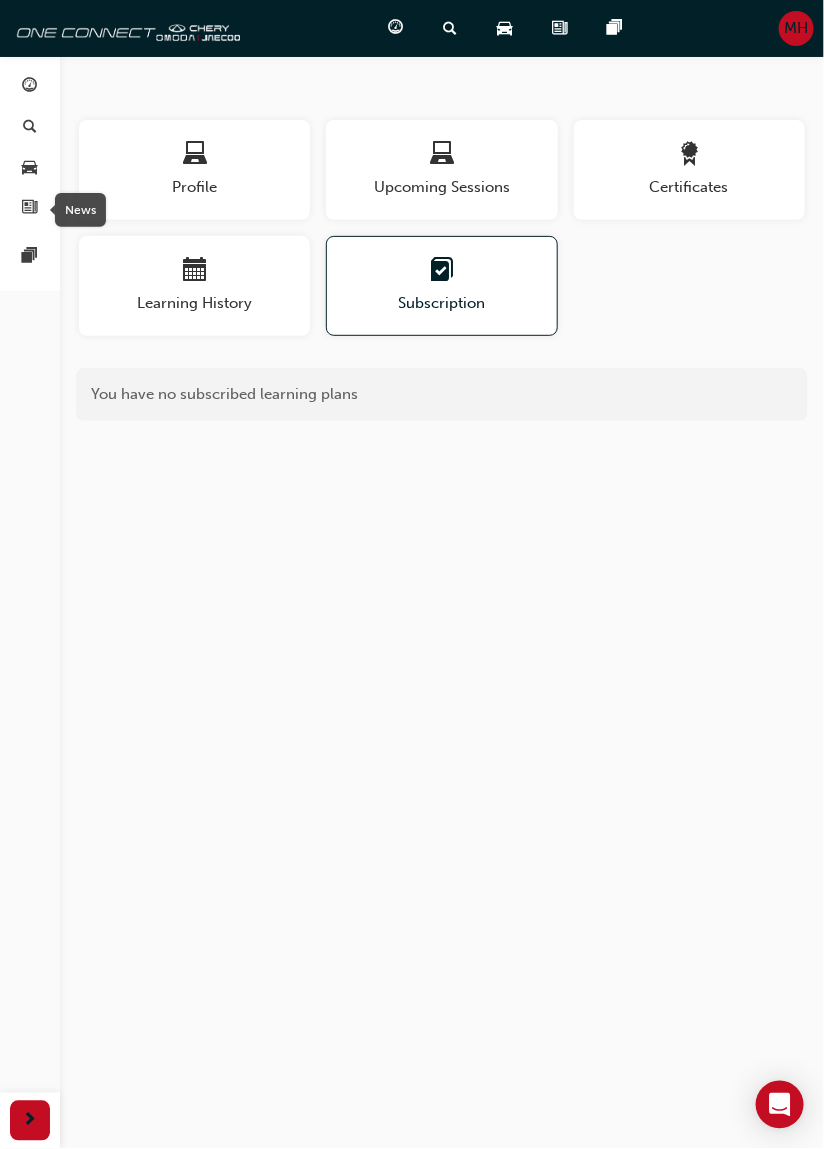 click on "MH" at bounding box center [797, 28] 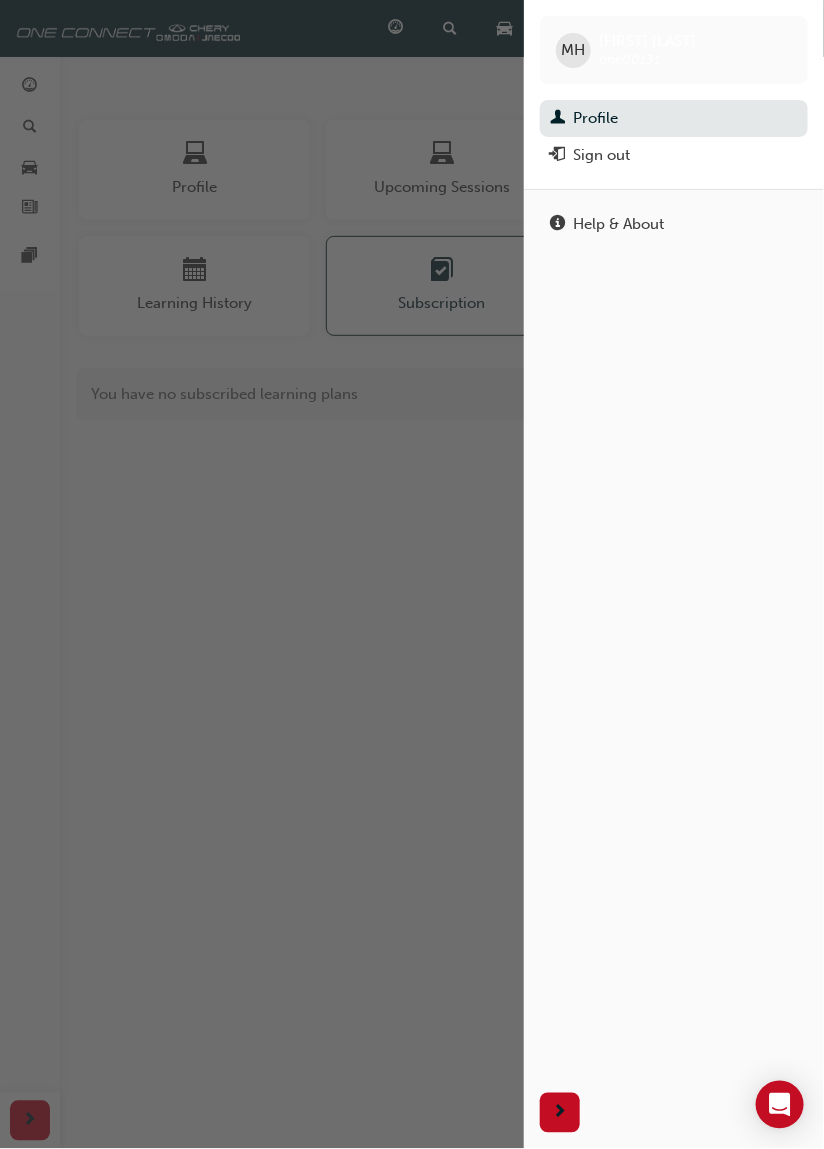click on "Sign out" at bounding box center [601, 155] 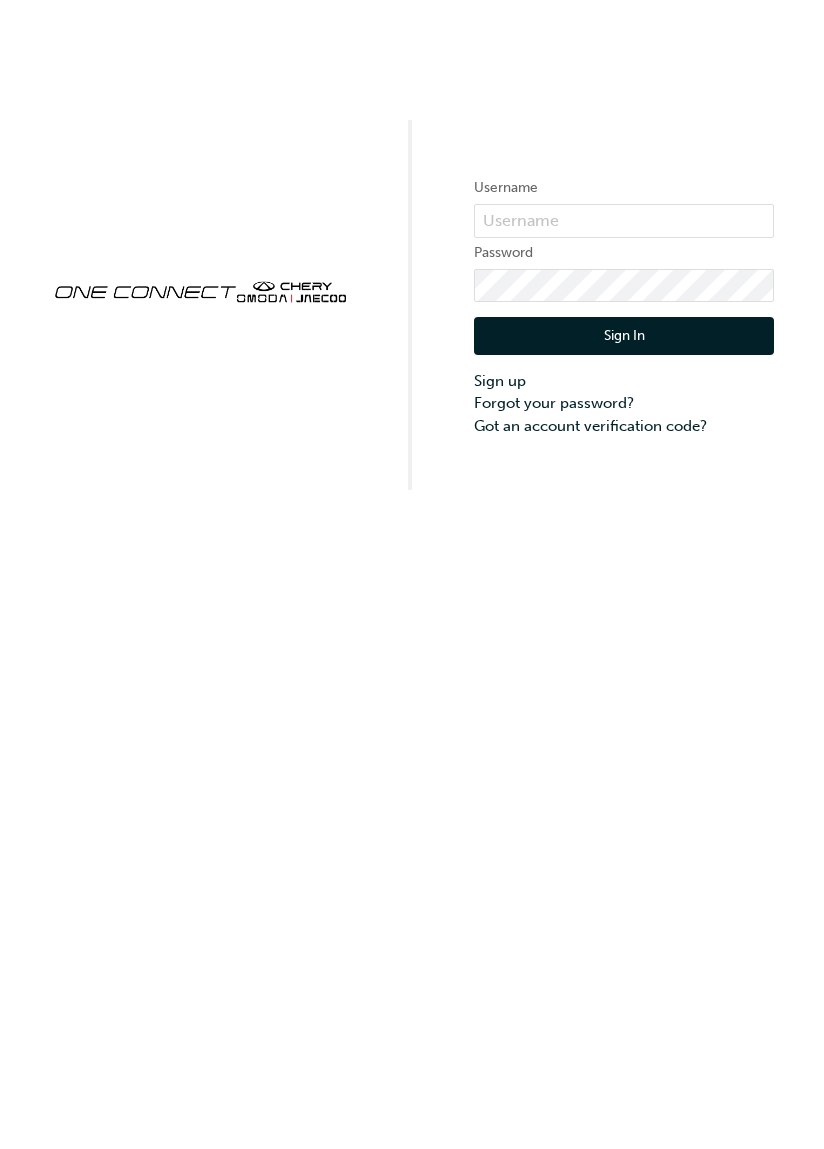 scroll, scrollTop: 0, scrollLeft: 0, axis: both 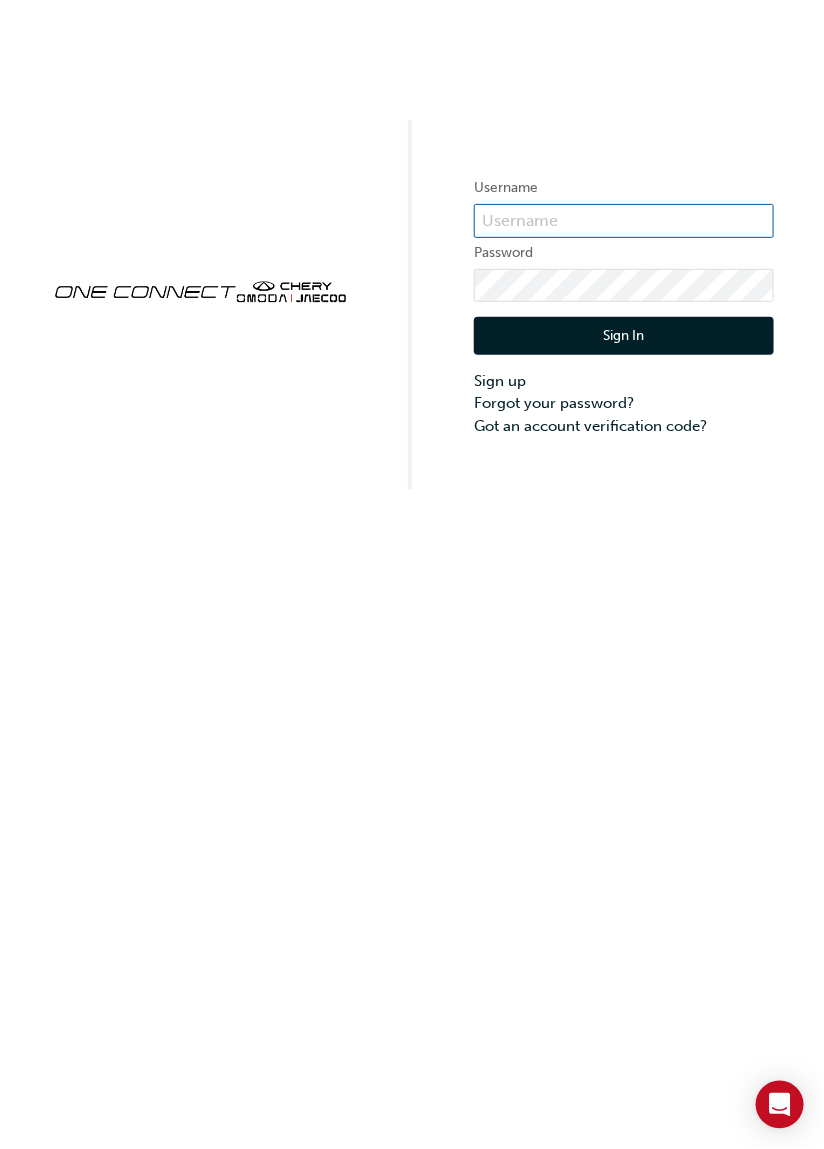 click at bounding box center [624, 221] 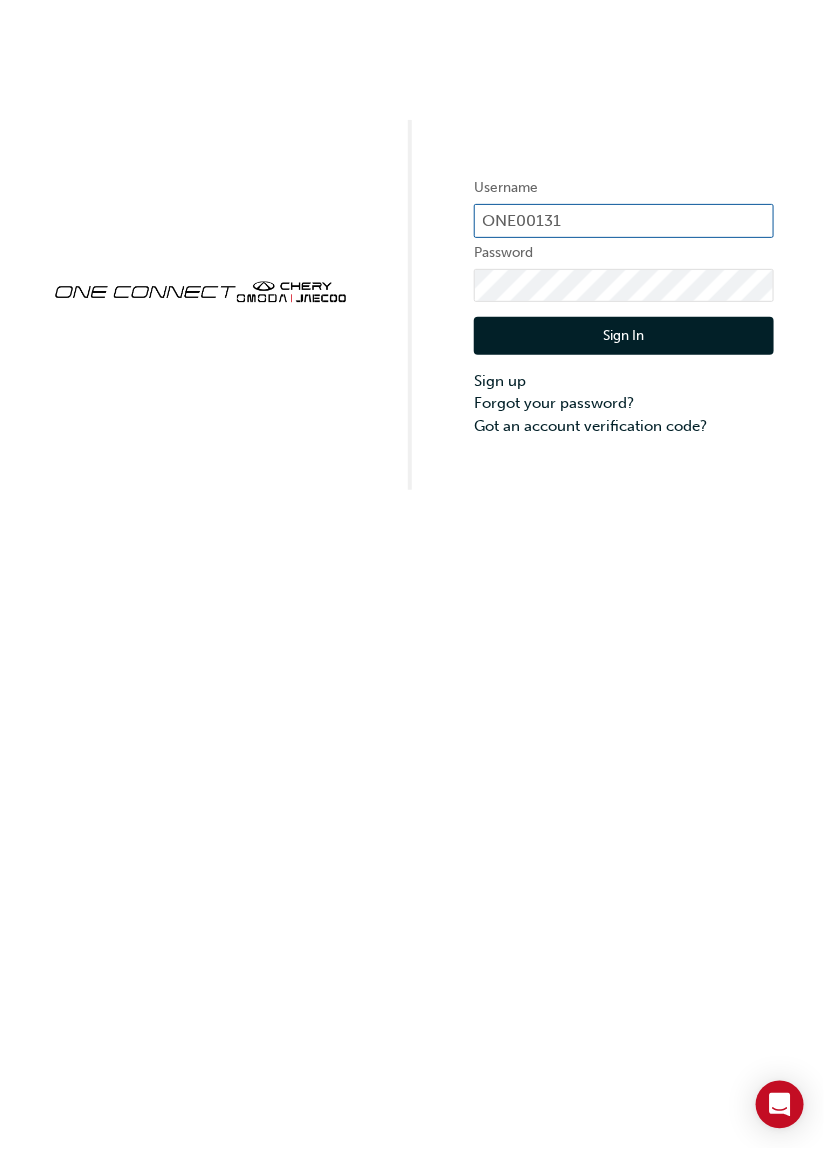 click on "Sign In" at bounding box center [624, 336] 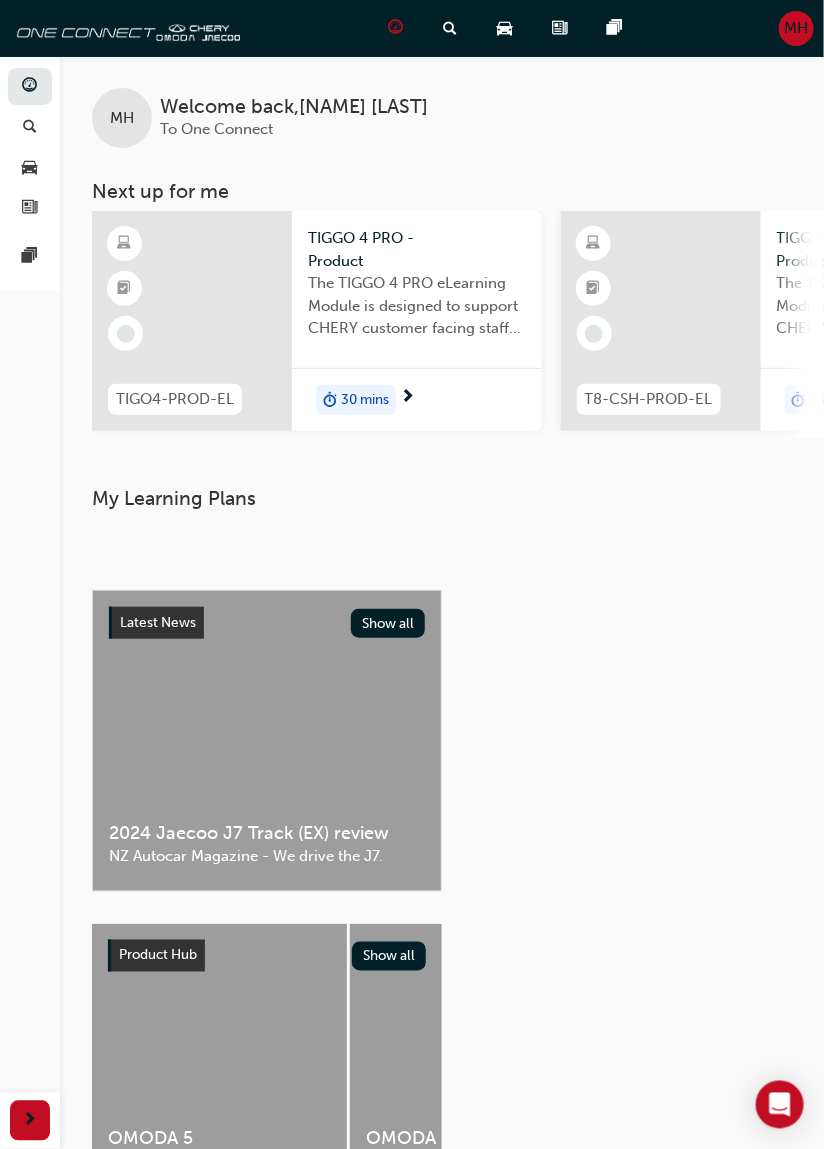 click on "Dashboard Search Learning Product Hub News Pages MH" at bounding box center [412, 28] 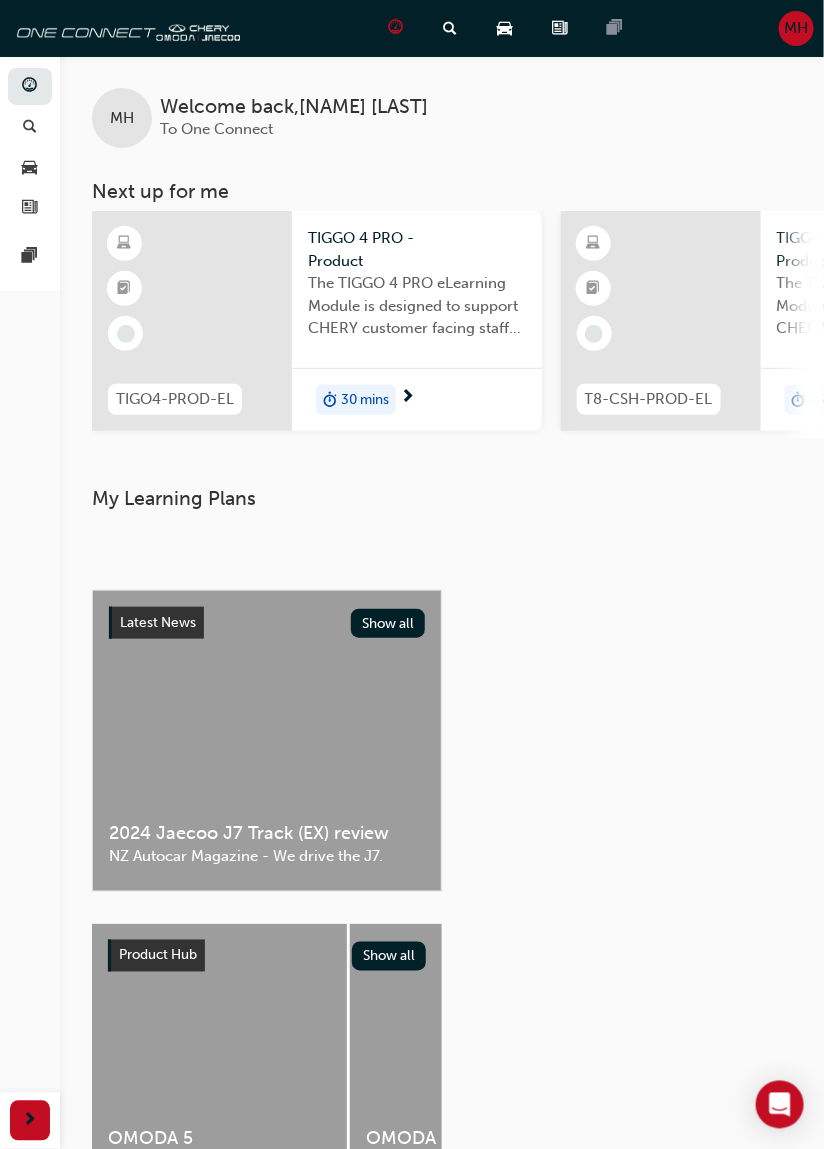 click on "Pages" at bounding box center (619, 28) 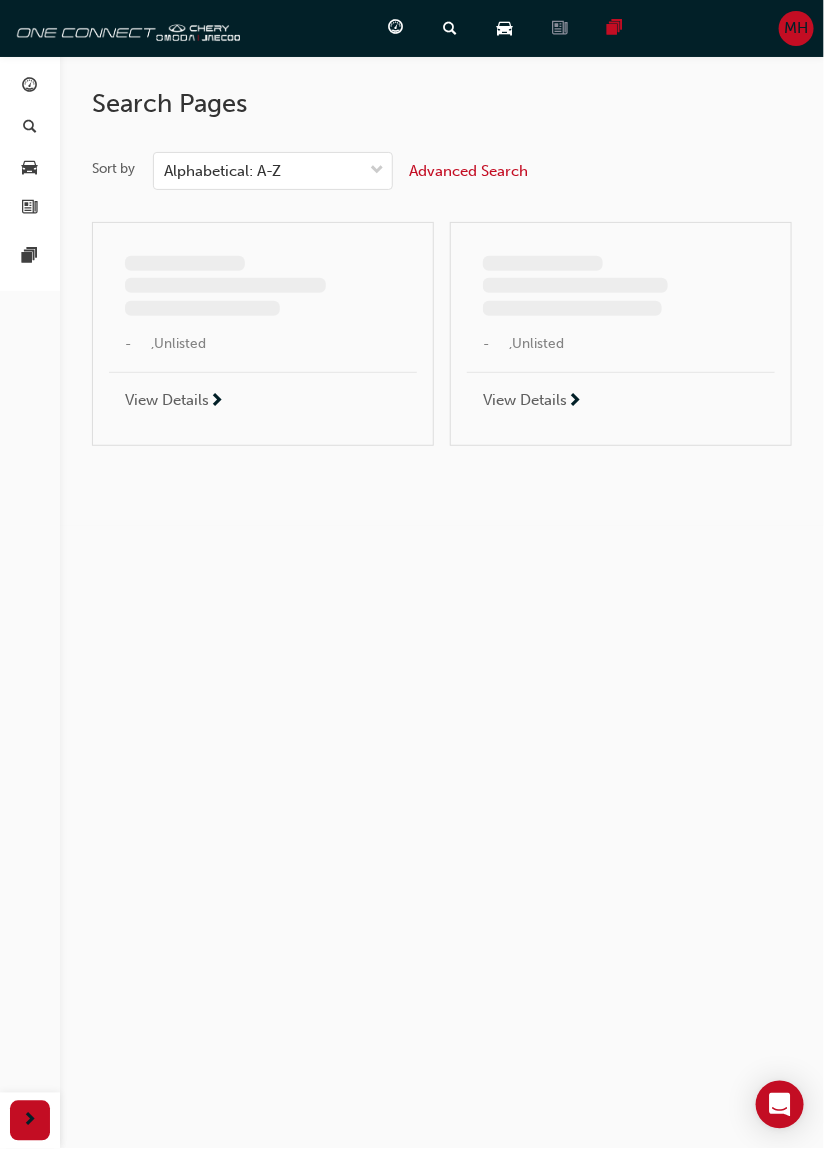 click at bounding box center (560, 28) 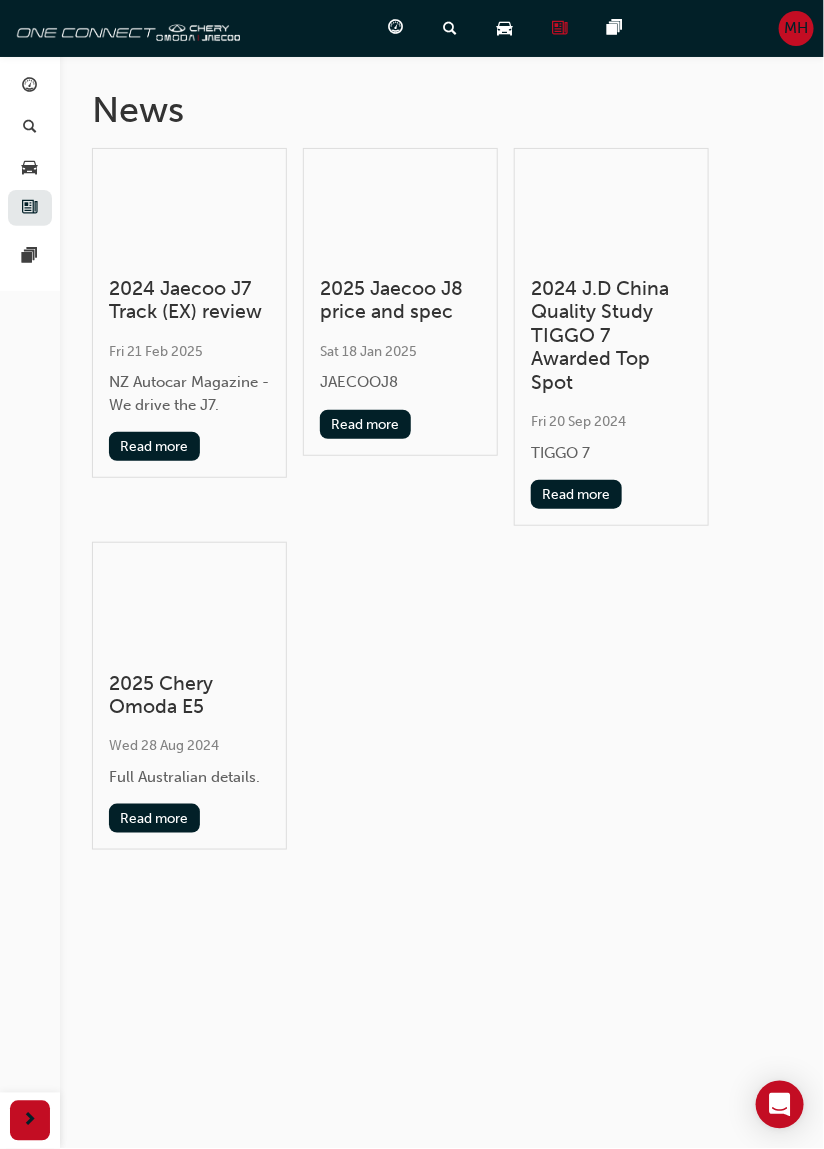 click on "MH" at bounding box center [797, 28] 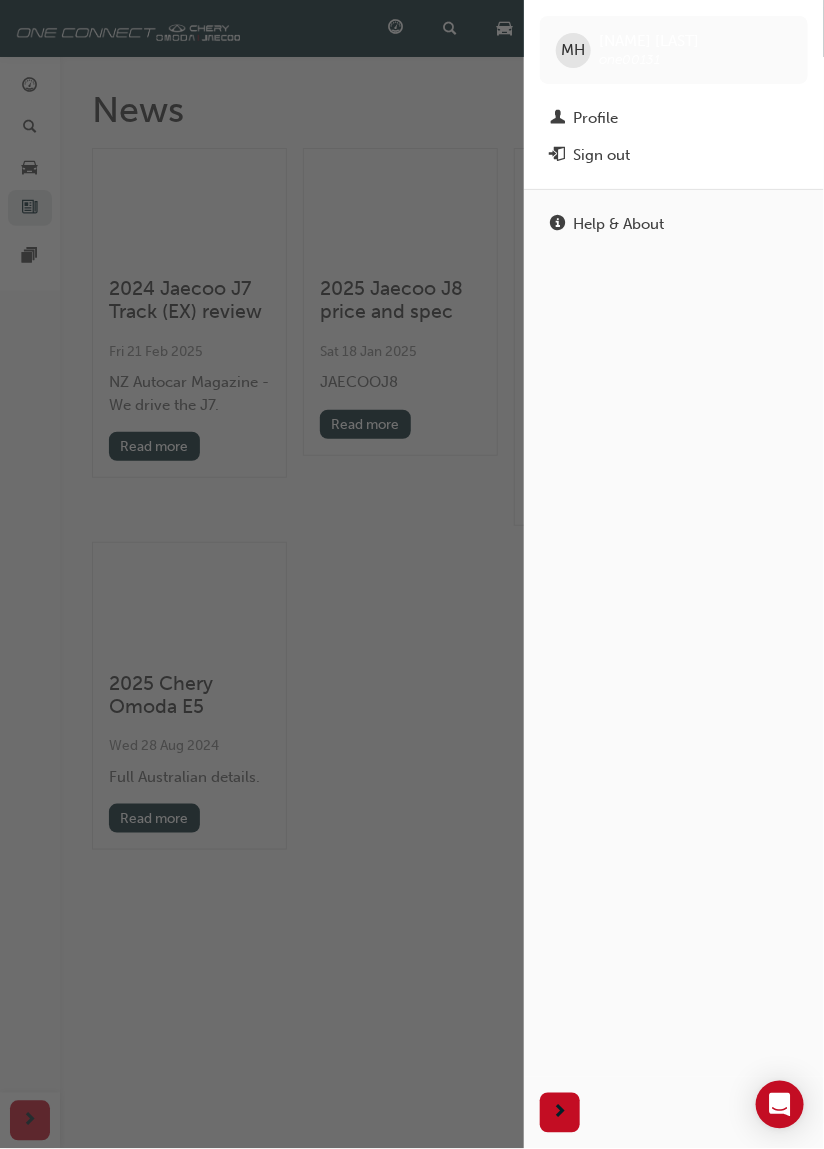 click on "MH" at bounding box center (574, 50) 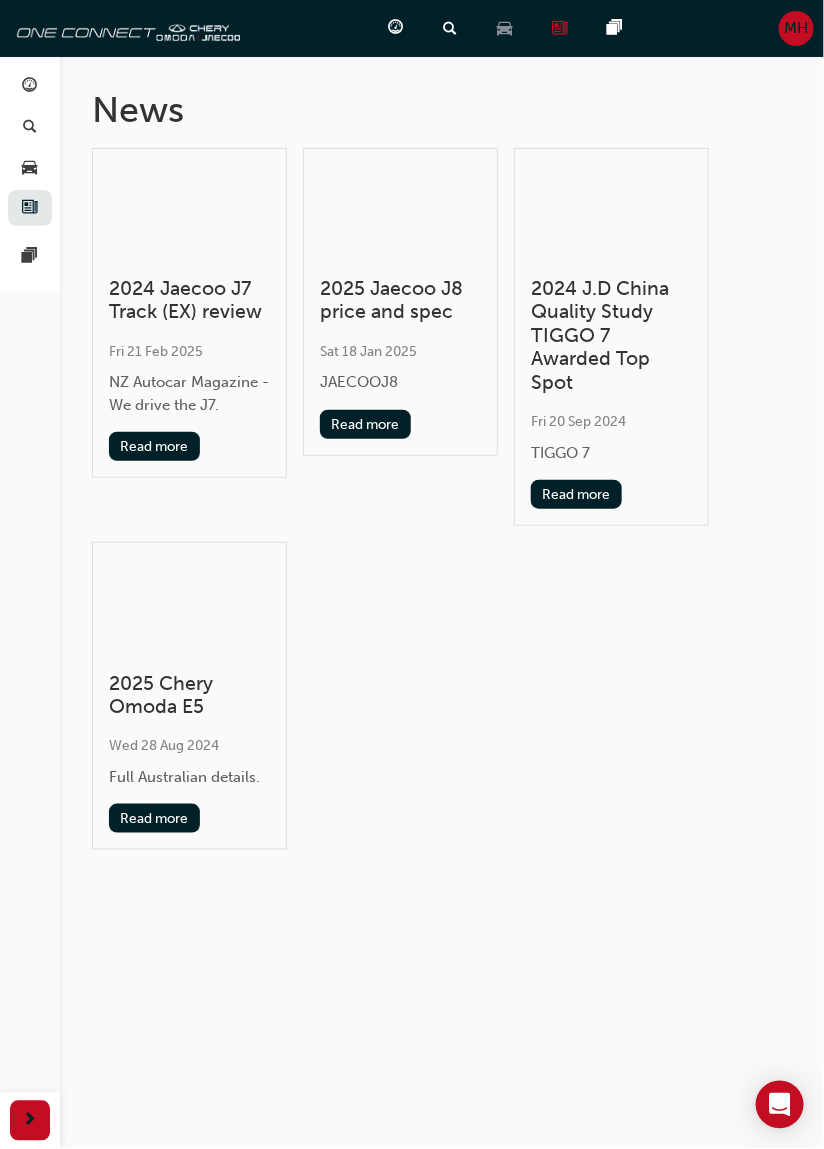 click on "Product Hub" at bounding box center [509, 28] 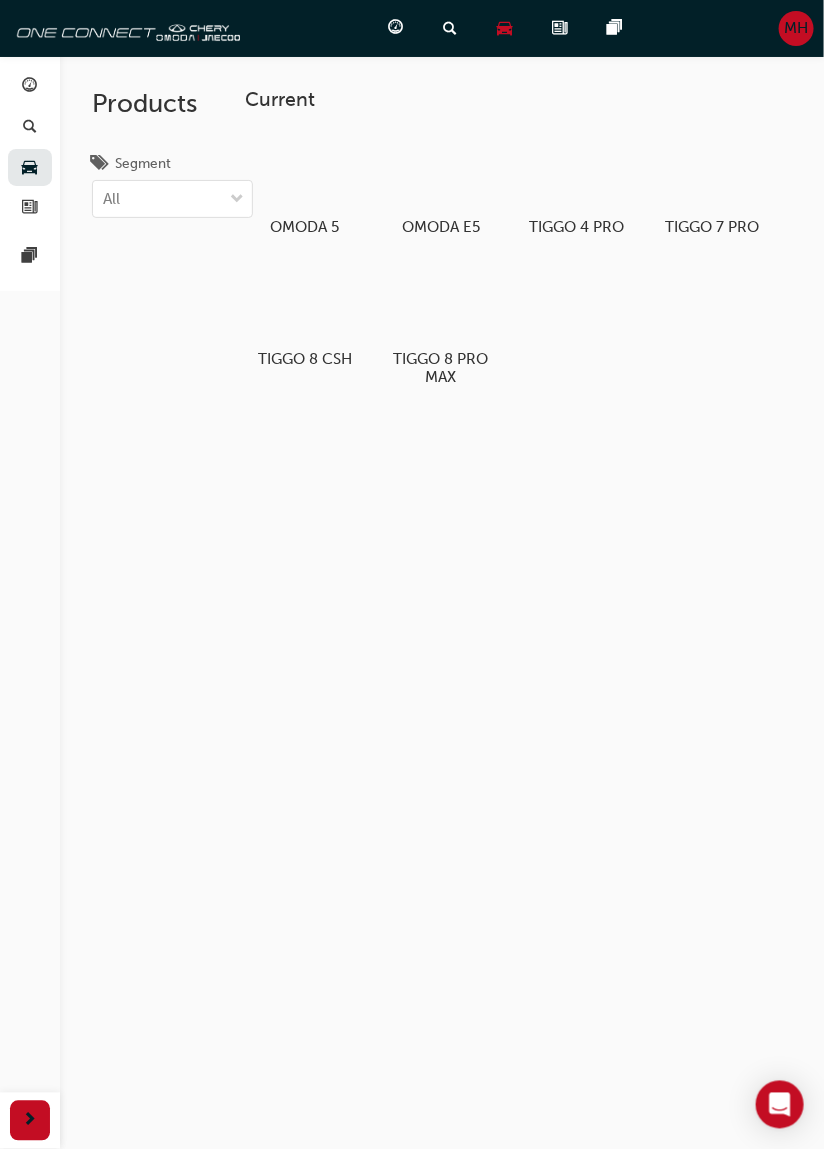 click on "MH" at bounding box center [797, 28] 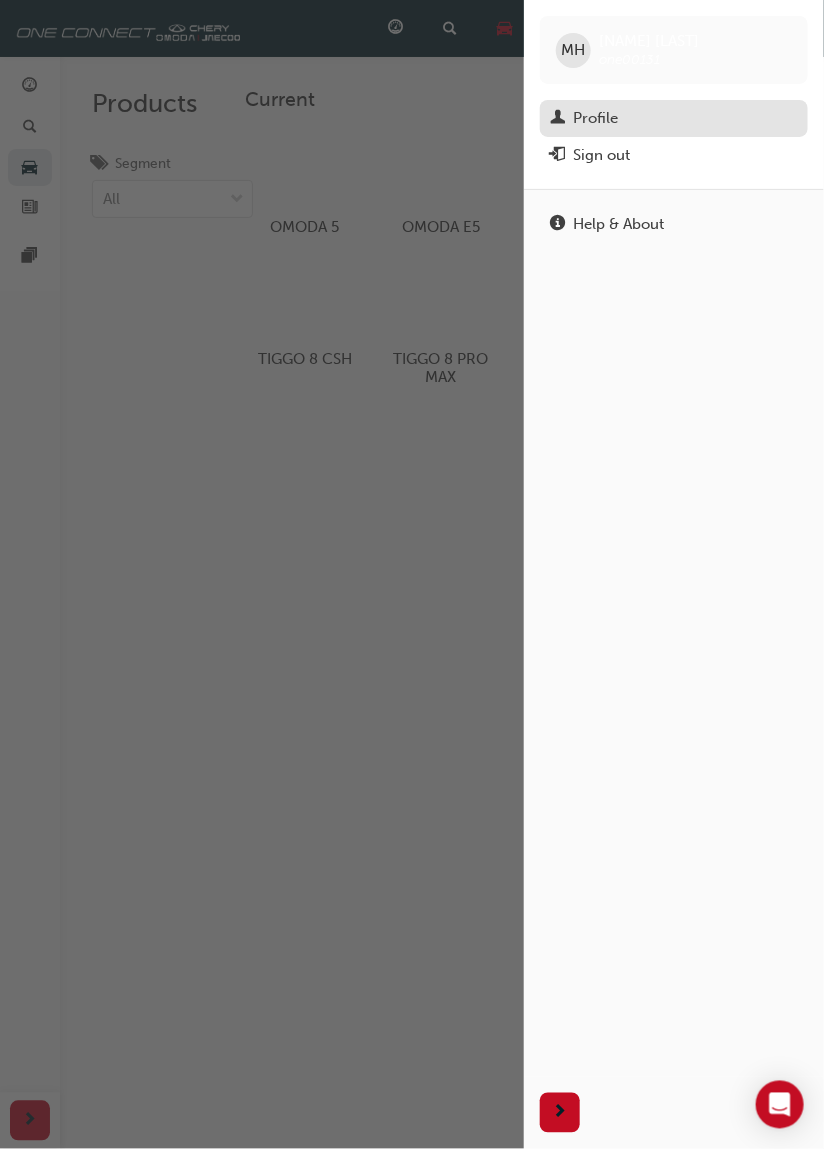 click on "Profile" at bounding box center (595, 118) 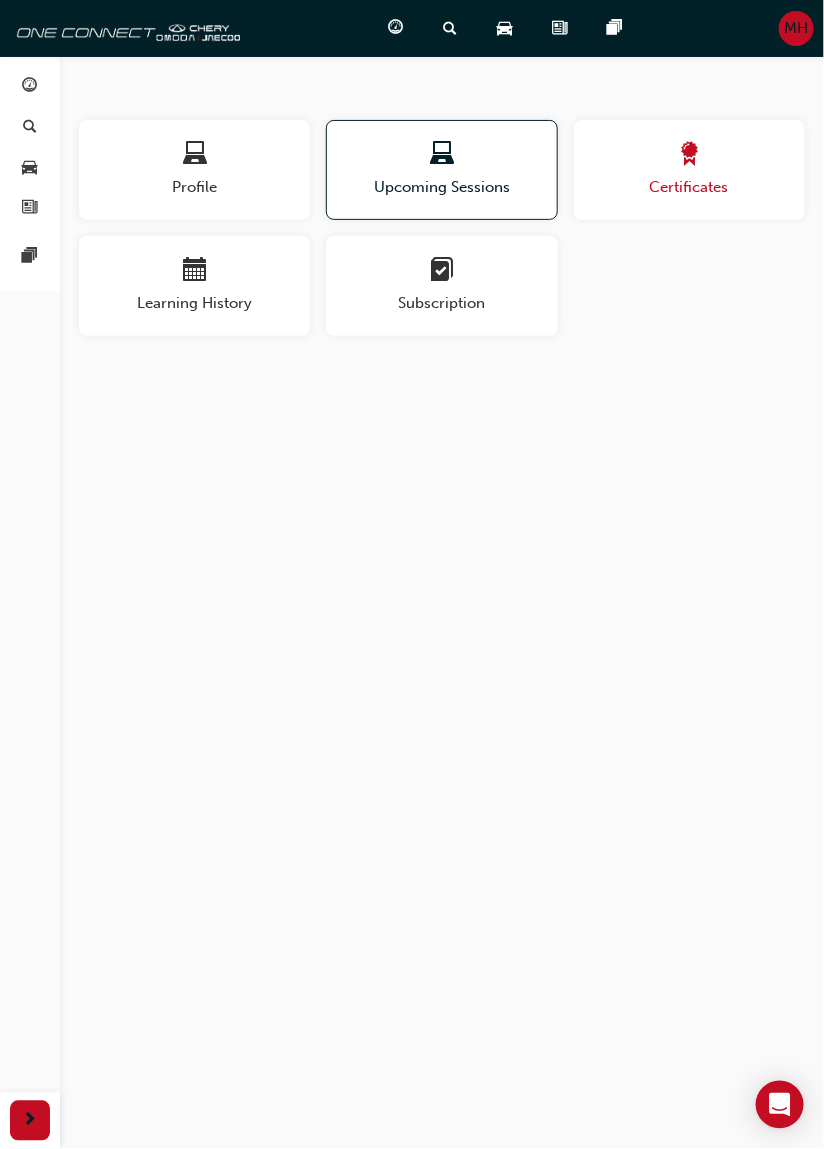 click at bounding box center (689, 155) 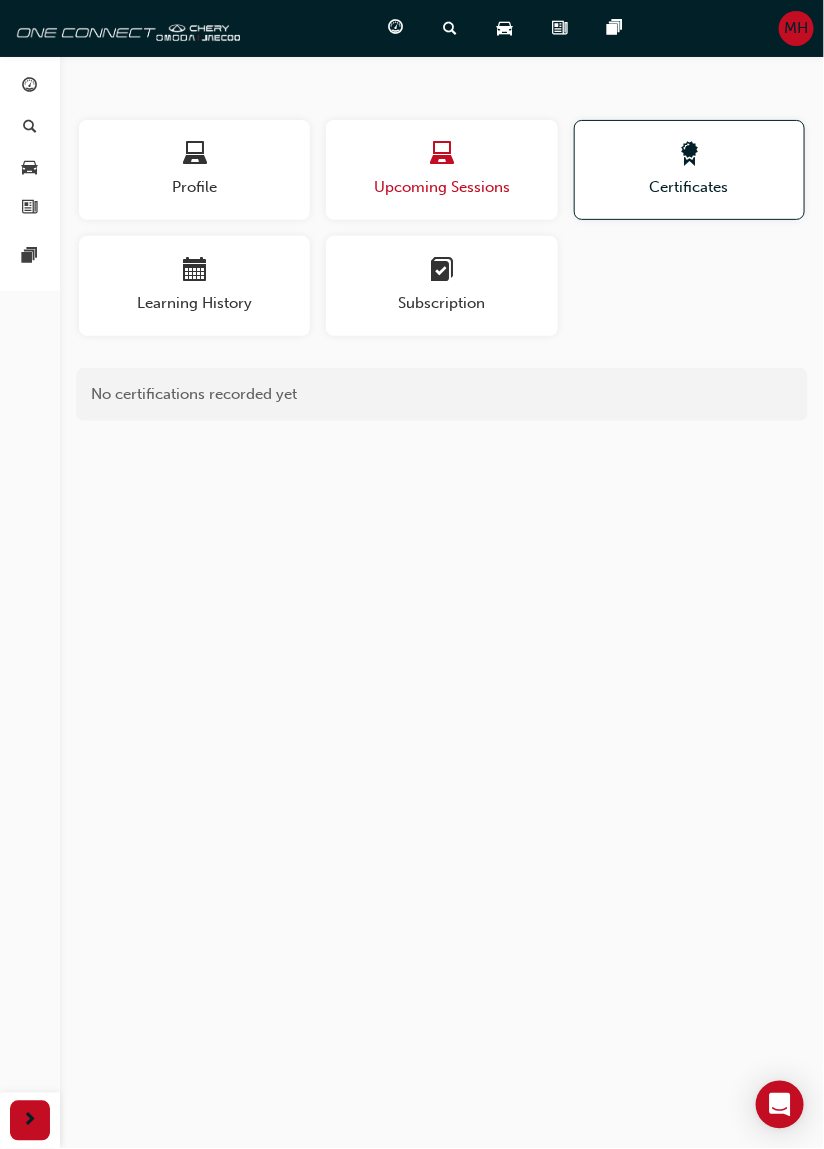 click on "Upcoming Sessions" at bounding box center (441, 187) 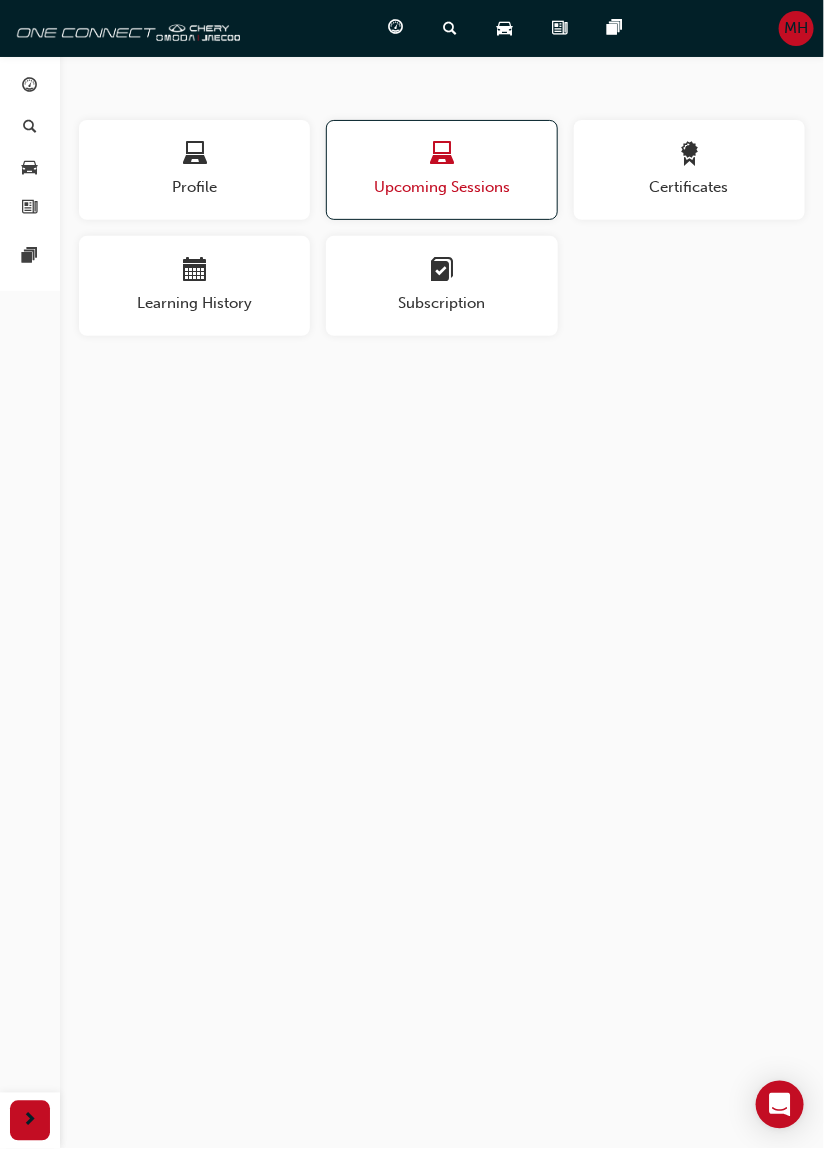 click on "Upcoming Sessions" at bounding box center [441, 187] 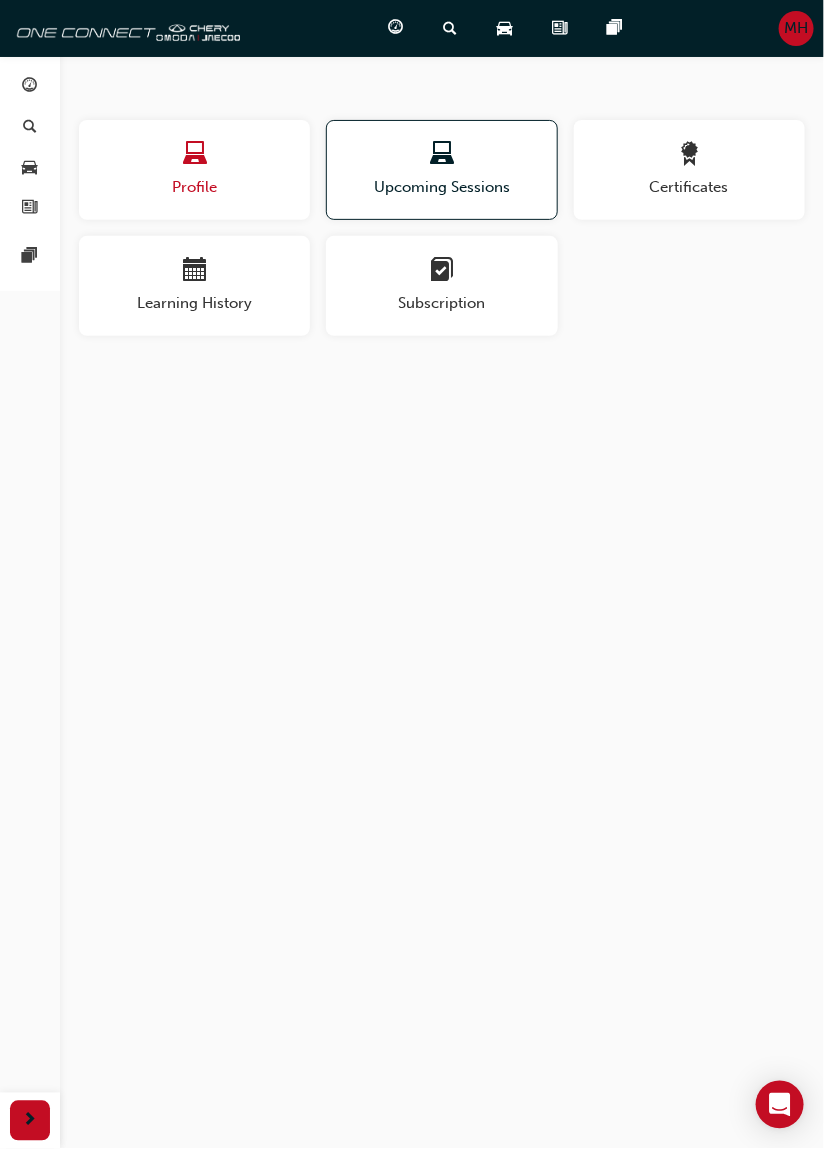 click on "Profile" at bounding box center [194, 187] 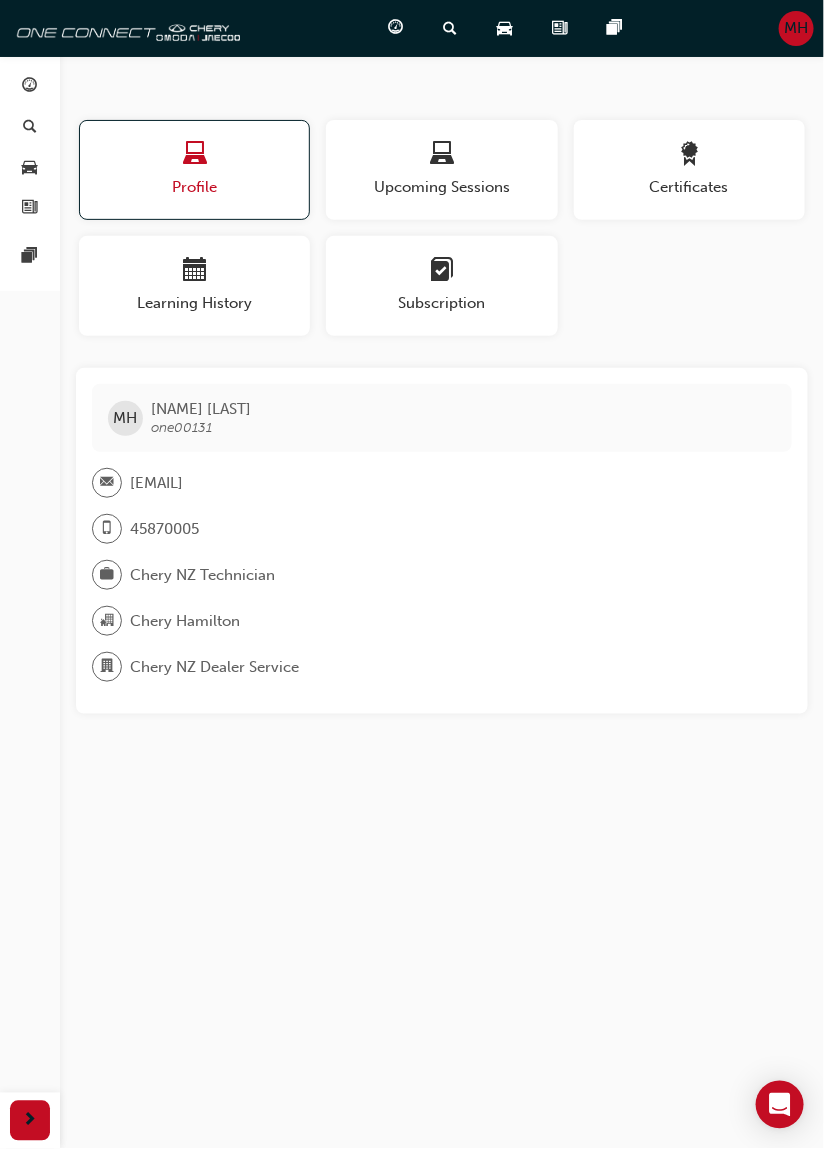 click on "Profile" at bounding box center (194, 170) 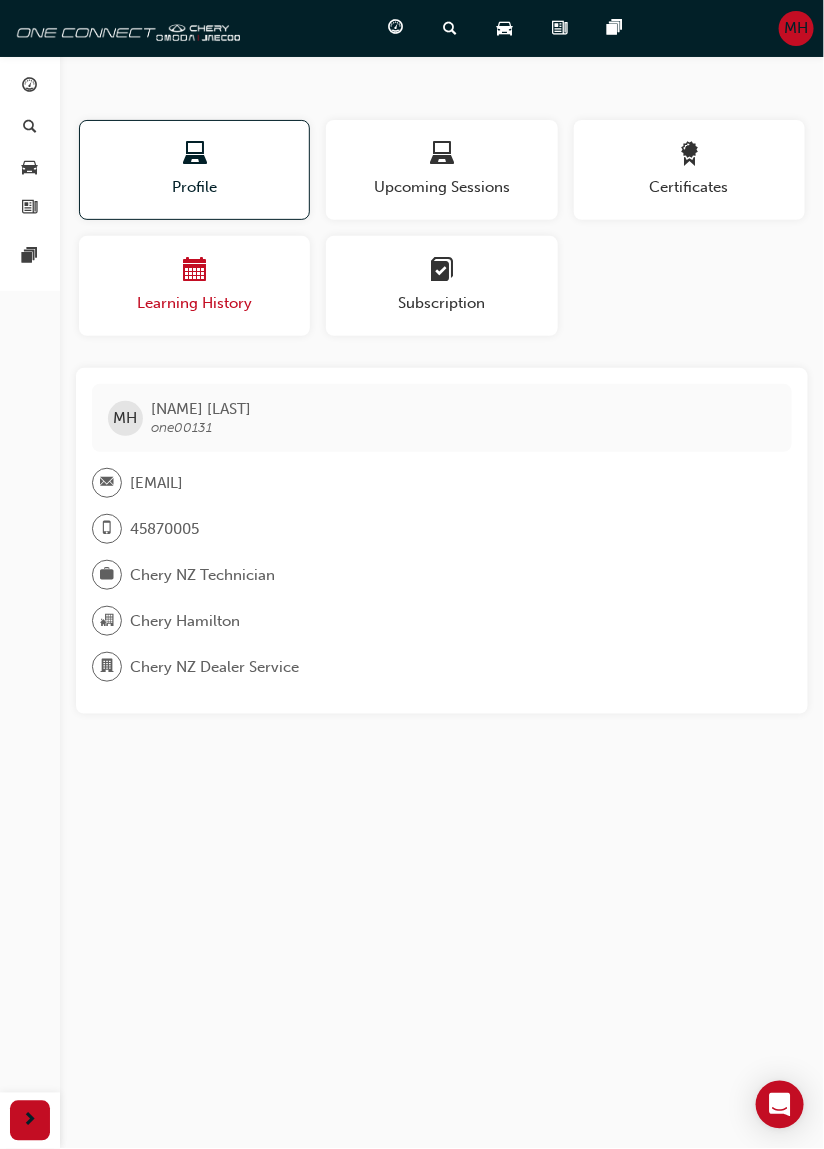 click on "Learning History" at bounding box center (194, 303) 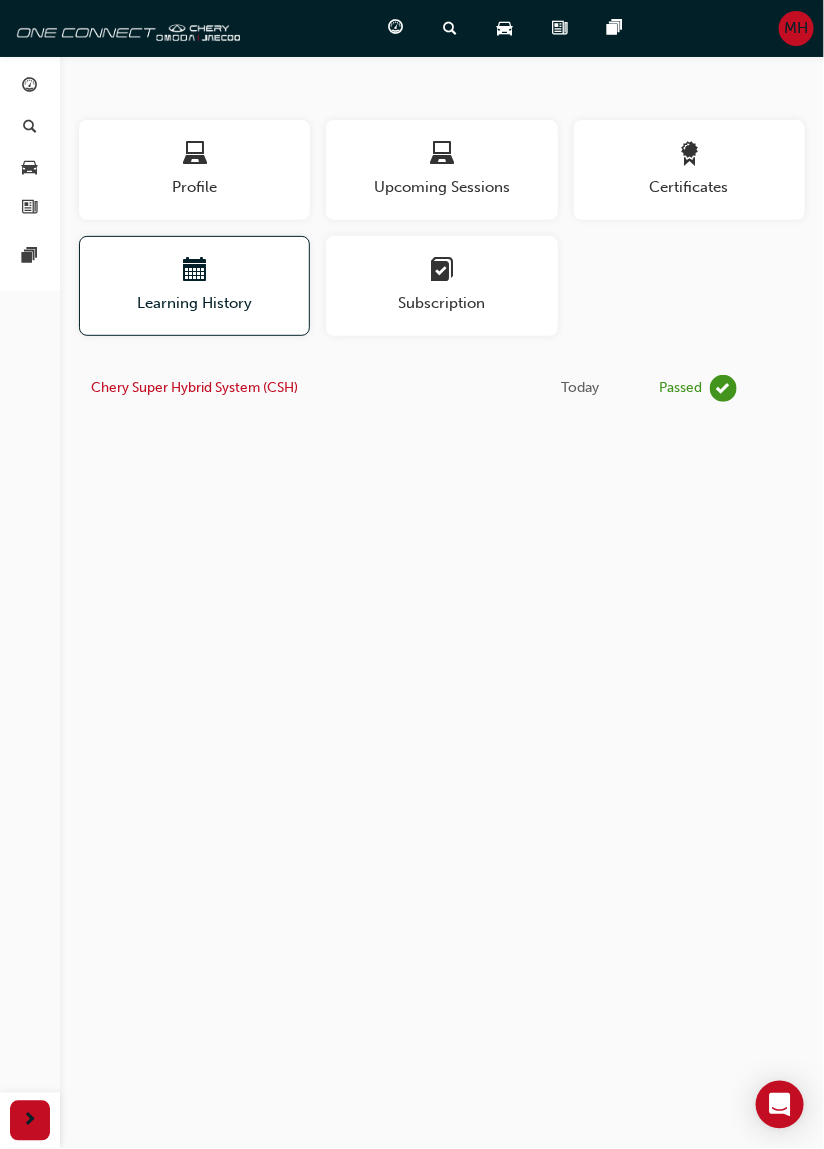 click on "Chery Super Hybrid System (CSH)" at bounding box center (296, 388) 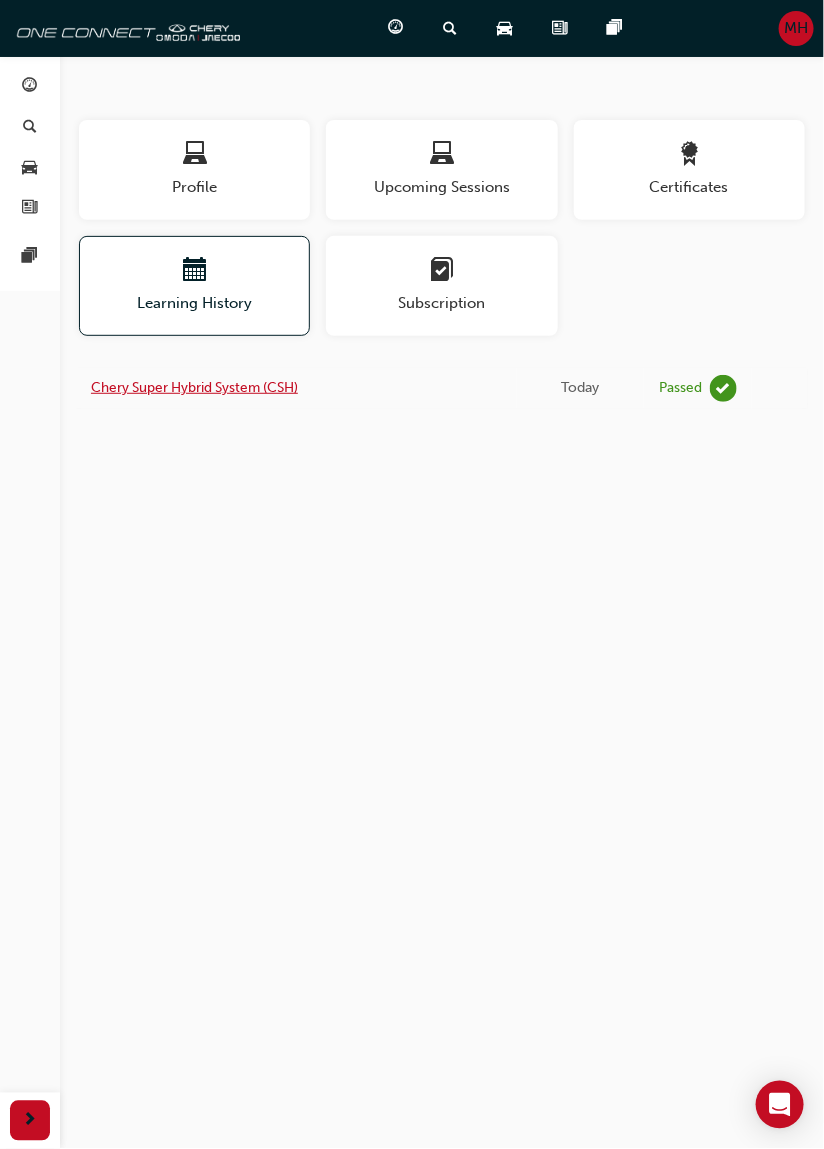 click on "Chery Super Hybrid System (CSH)" at bounding box center [194, 387] 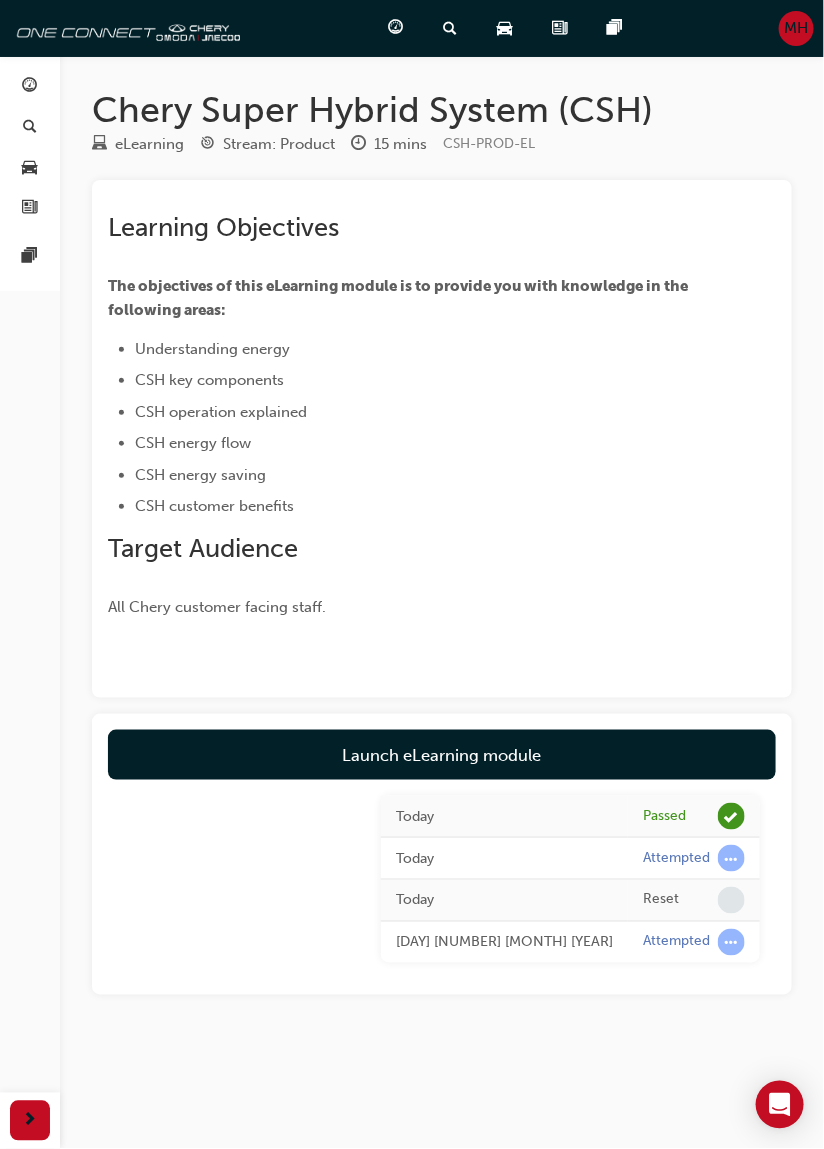 click on "MH" at bounding box center (797, 28) 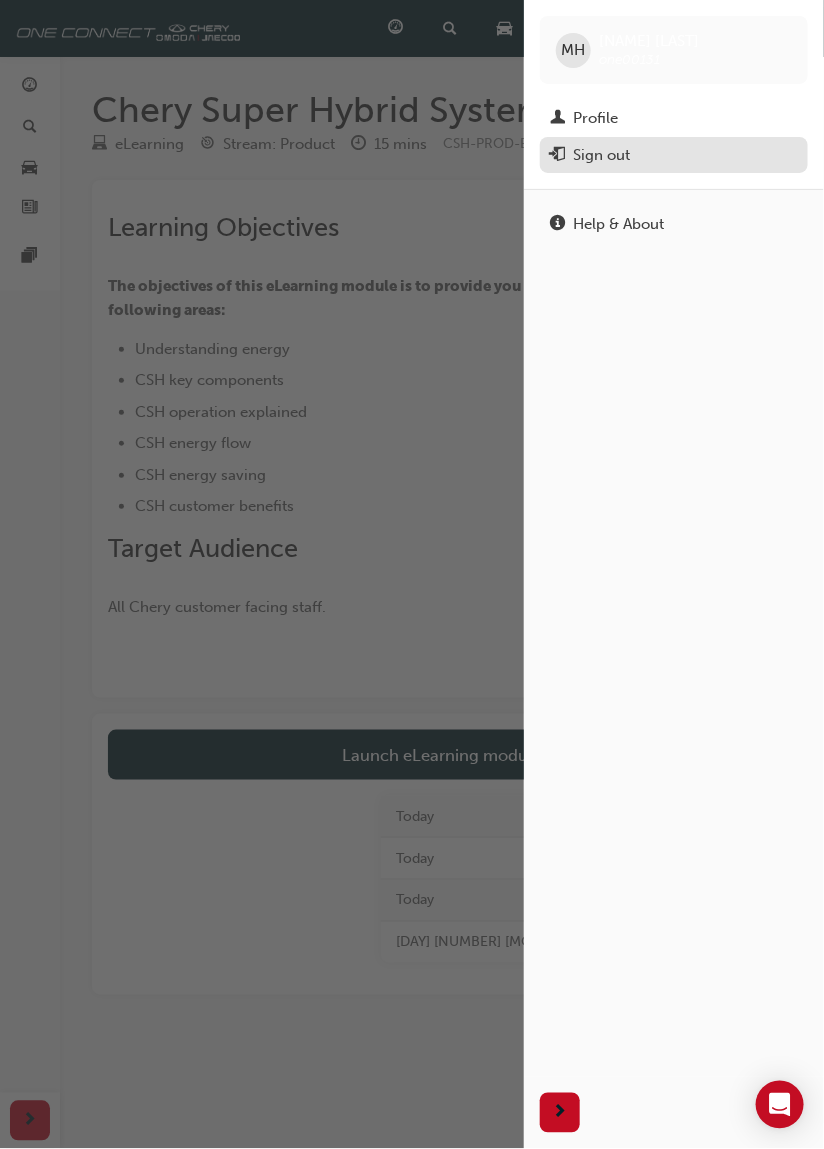 click on "Sign out" at bounding box center (674, 155) 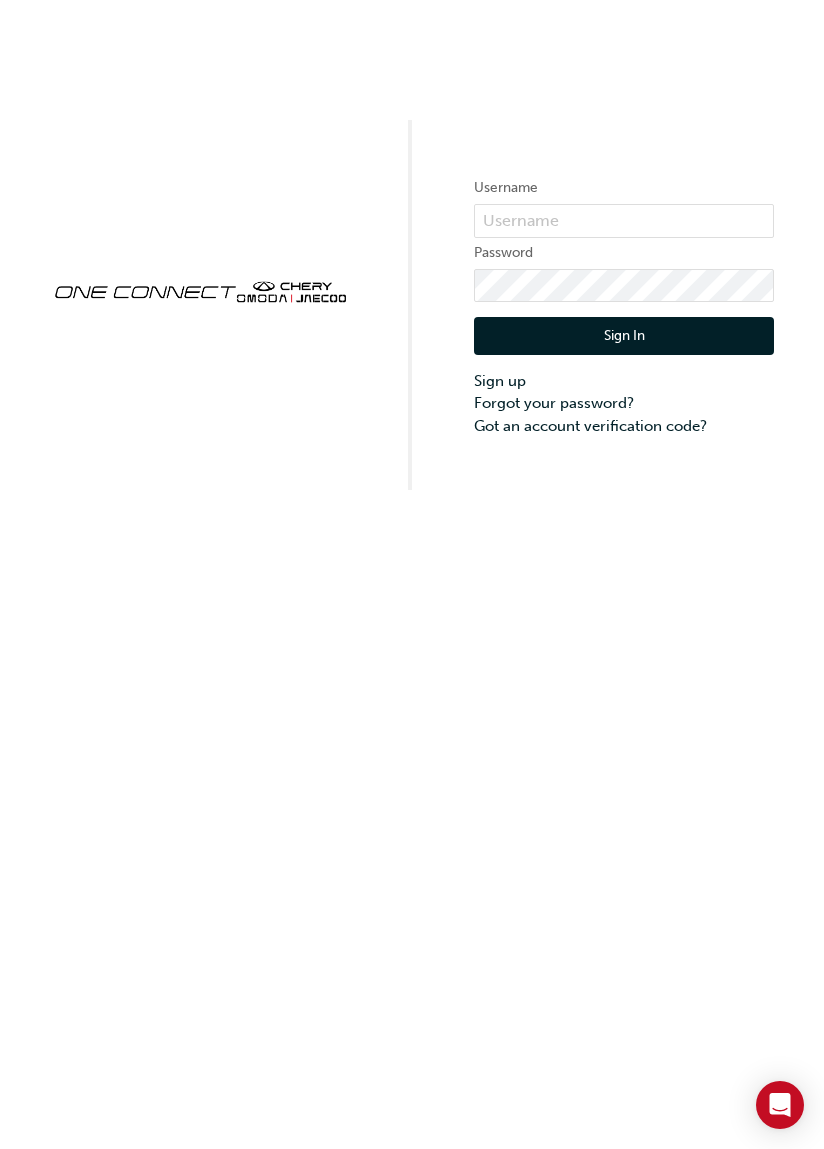 scroll, scrollTop: 0, scrollLeft: 0, axis: both 